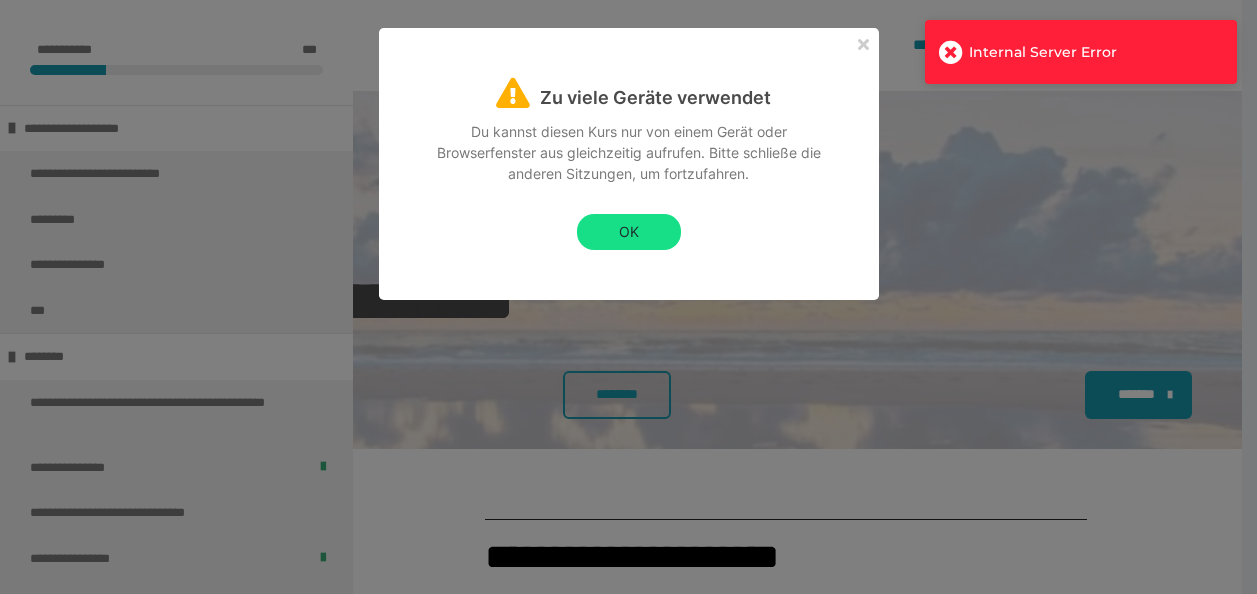 scroll, scrollTop: 2824, scrollLeft: 0, axis: vertical 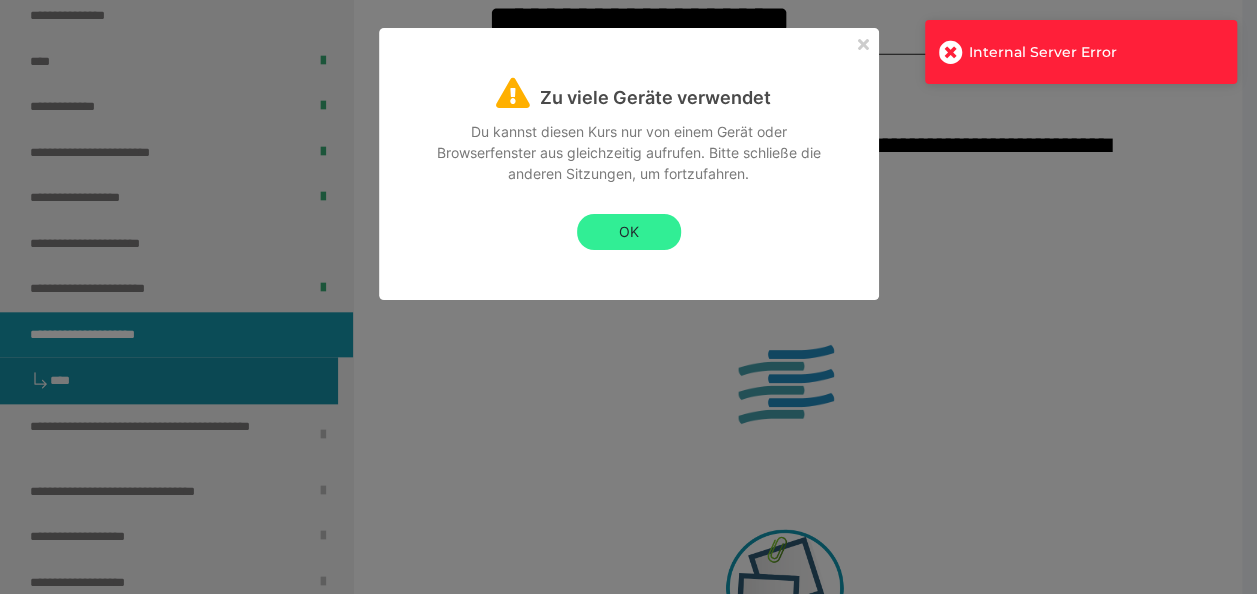 click on "OK" at bounding box center (629, 232) 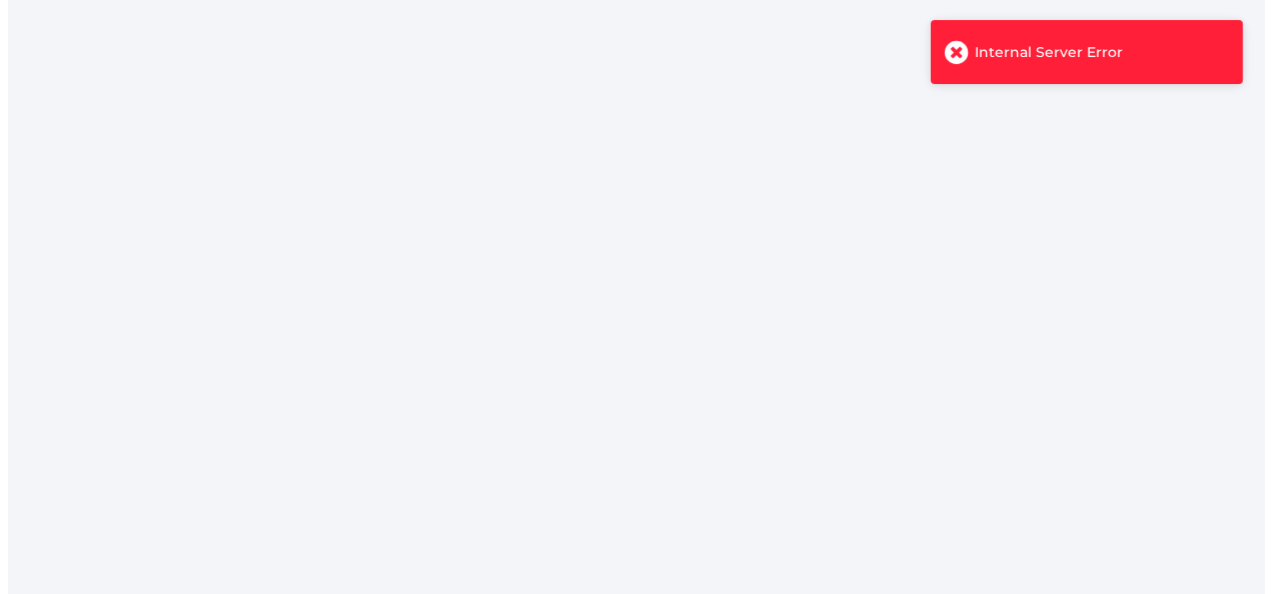scroll, scrollTop: 0, scrollLeft: 0, axis: both 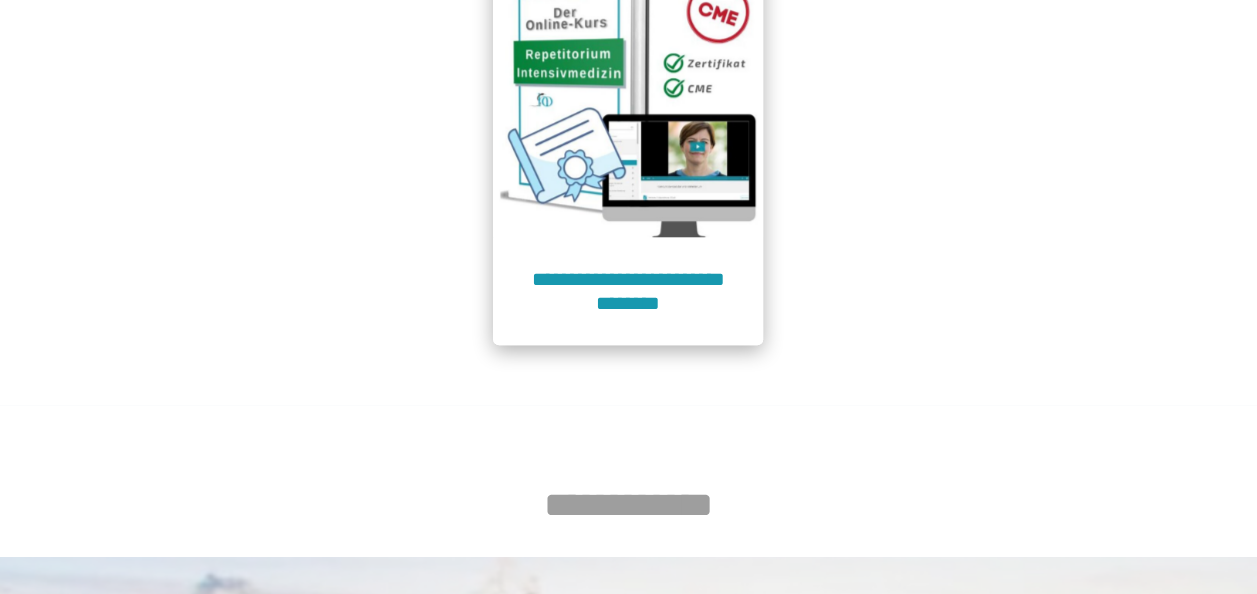click at bounding box center (628, 102) 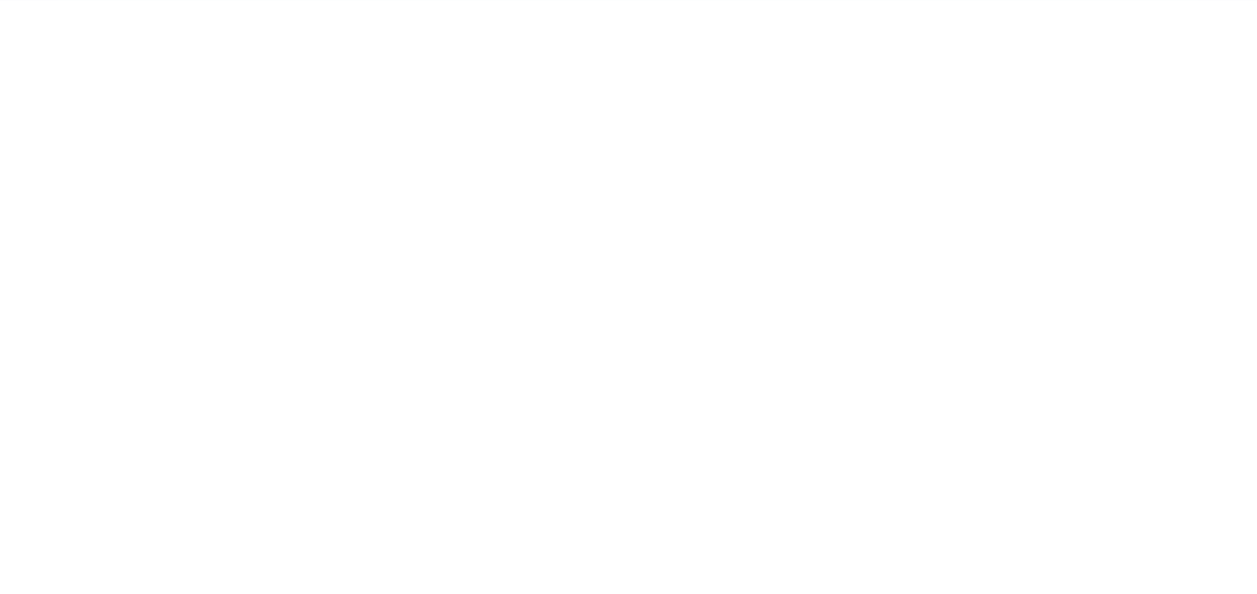scroll, scrollTop: 91, scrollLeft: 0, axis: vertical 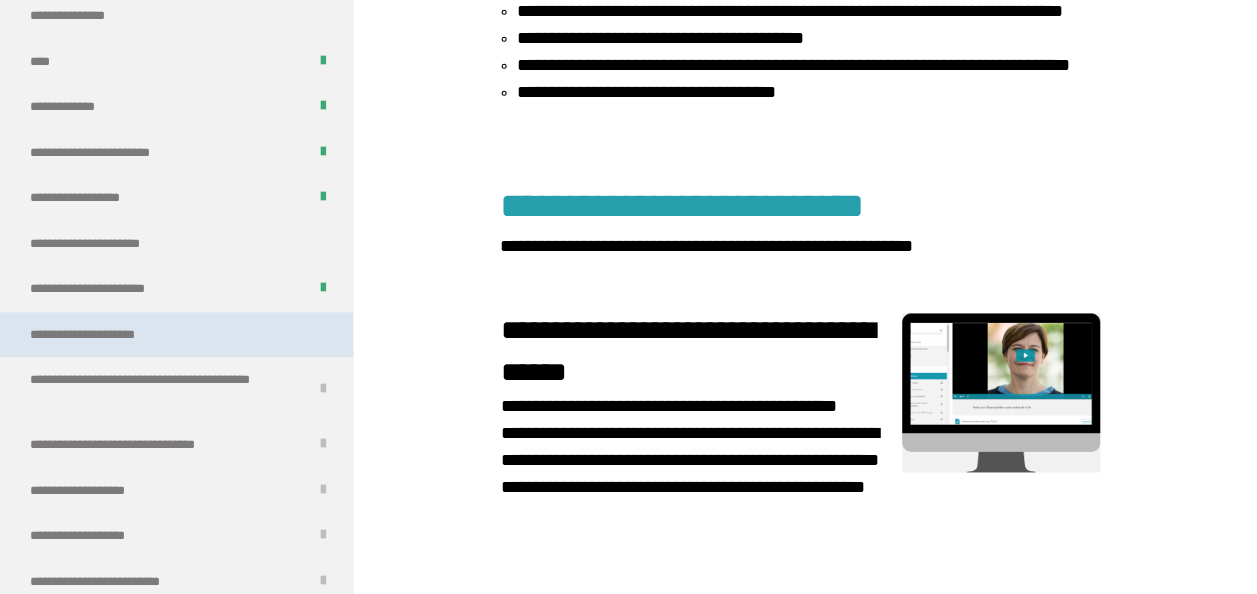 click on "**********" at bounding box center (109, 335) 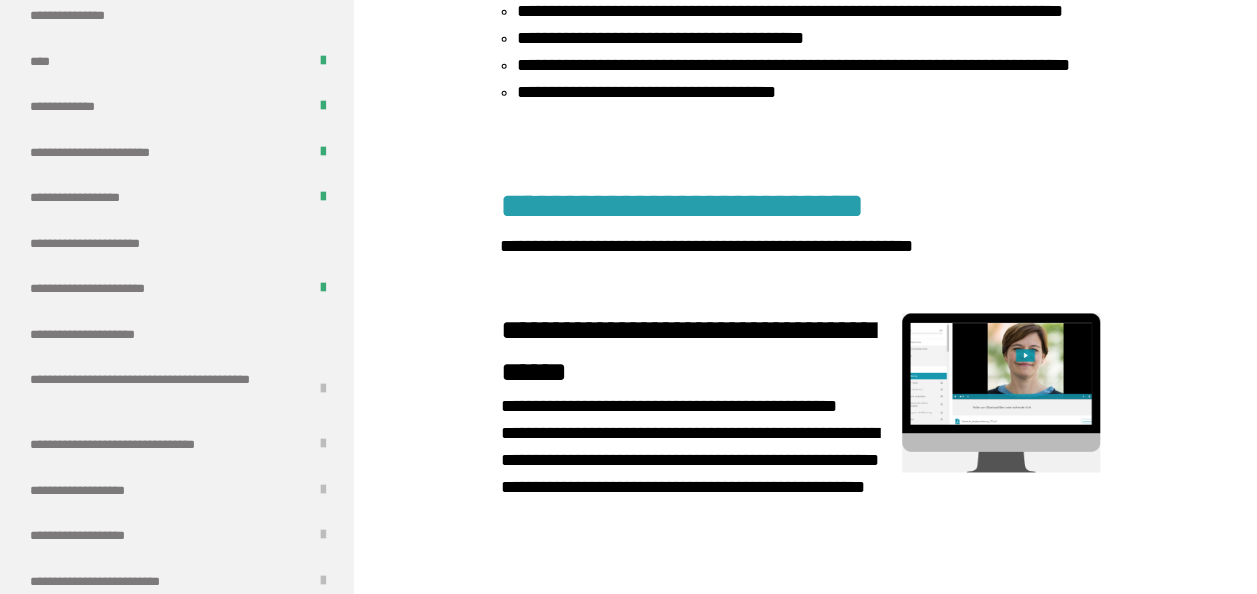 scroll, scrollTop: 438, scrollLeft: 0, axis: vertical 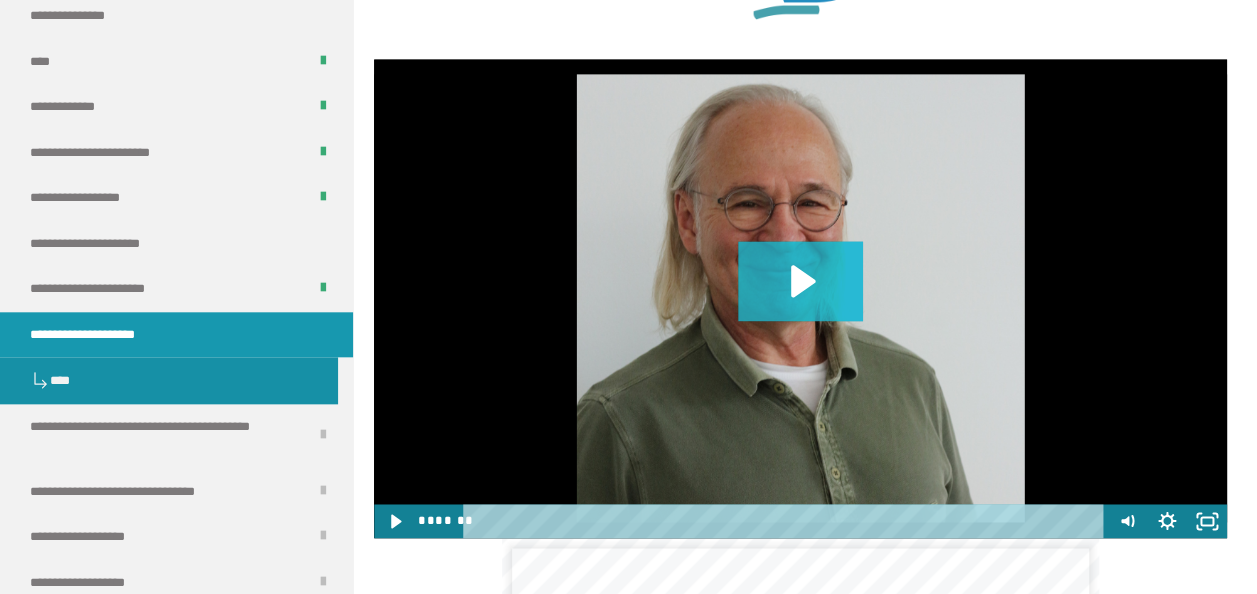 click 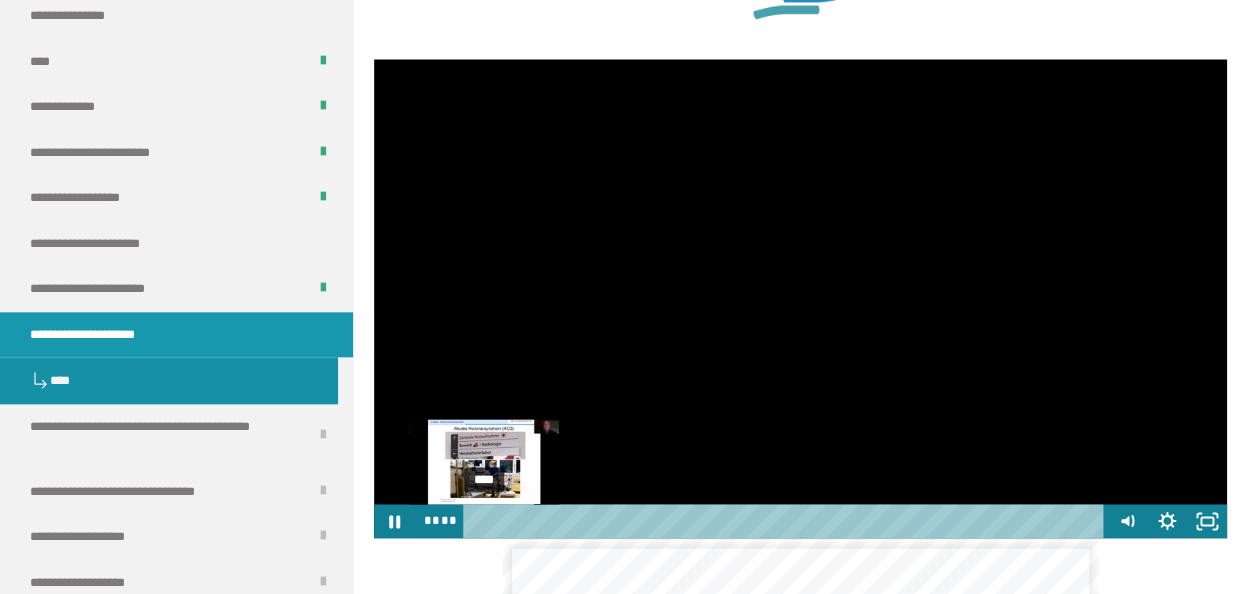 click on "****" at bounding box center (786, 521) 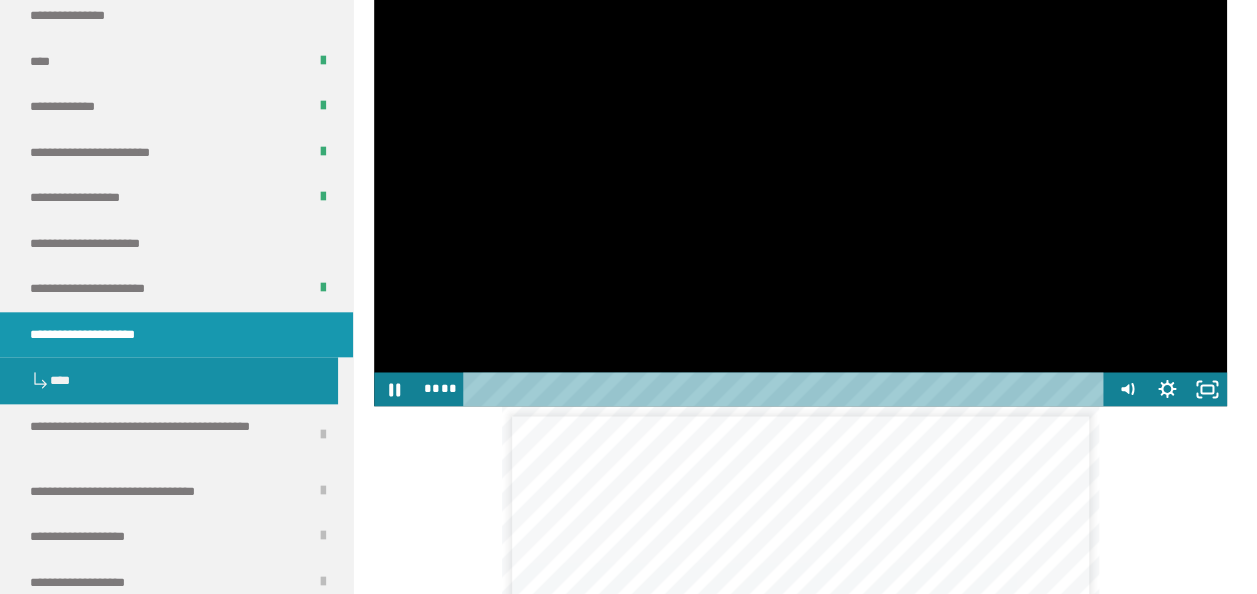 scroll, scrollTop: 1438, scrollLeft: 0, axis: vertical 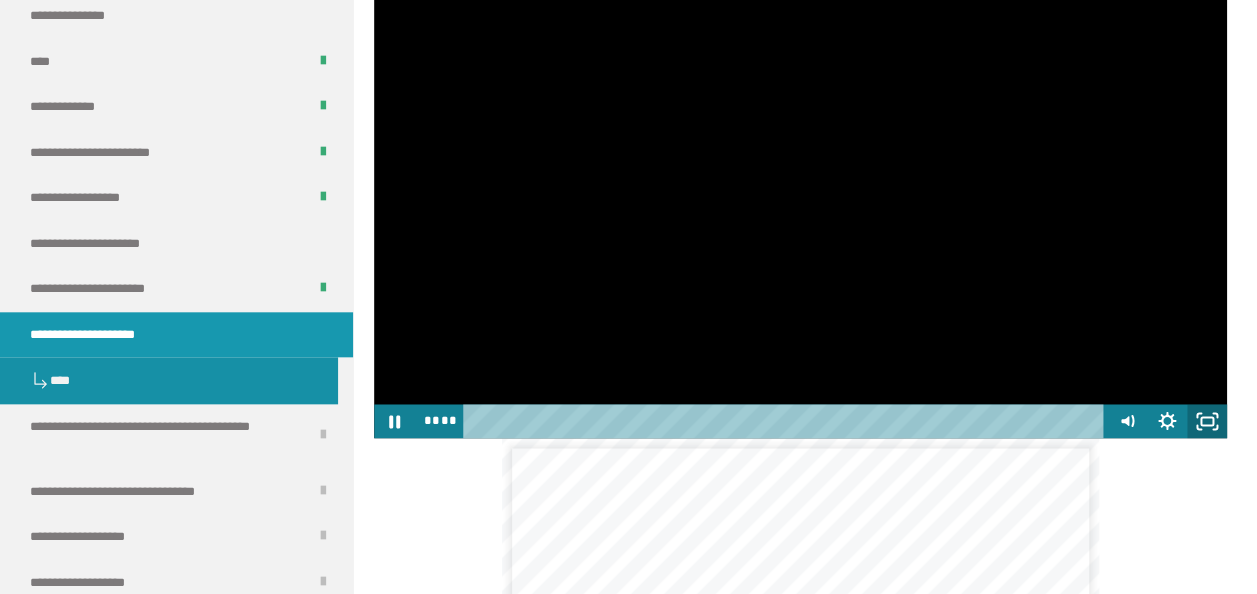 click 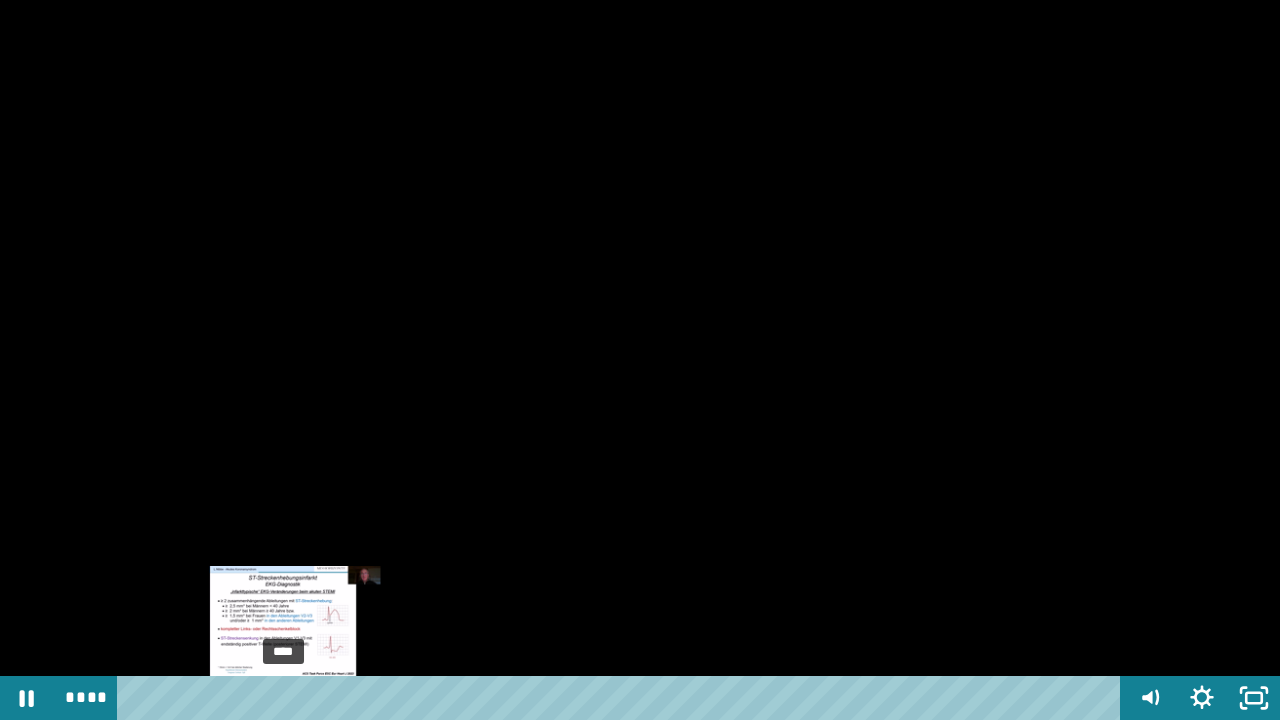 click on "****" at bounding box center [622, 698] 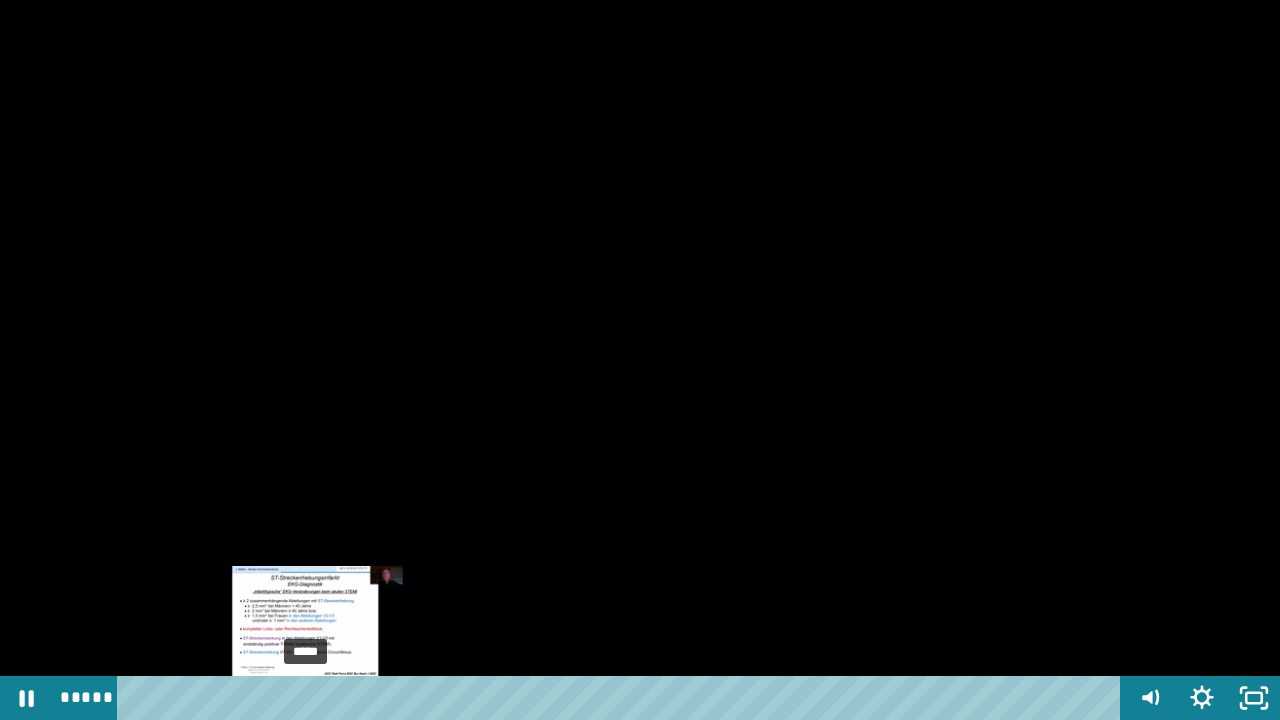 click on "*****" at bounding box center [622, 698] 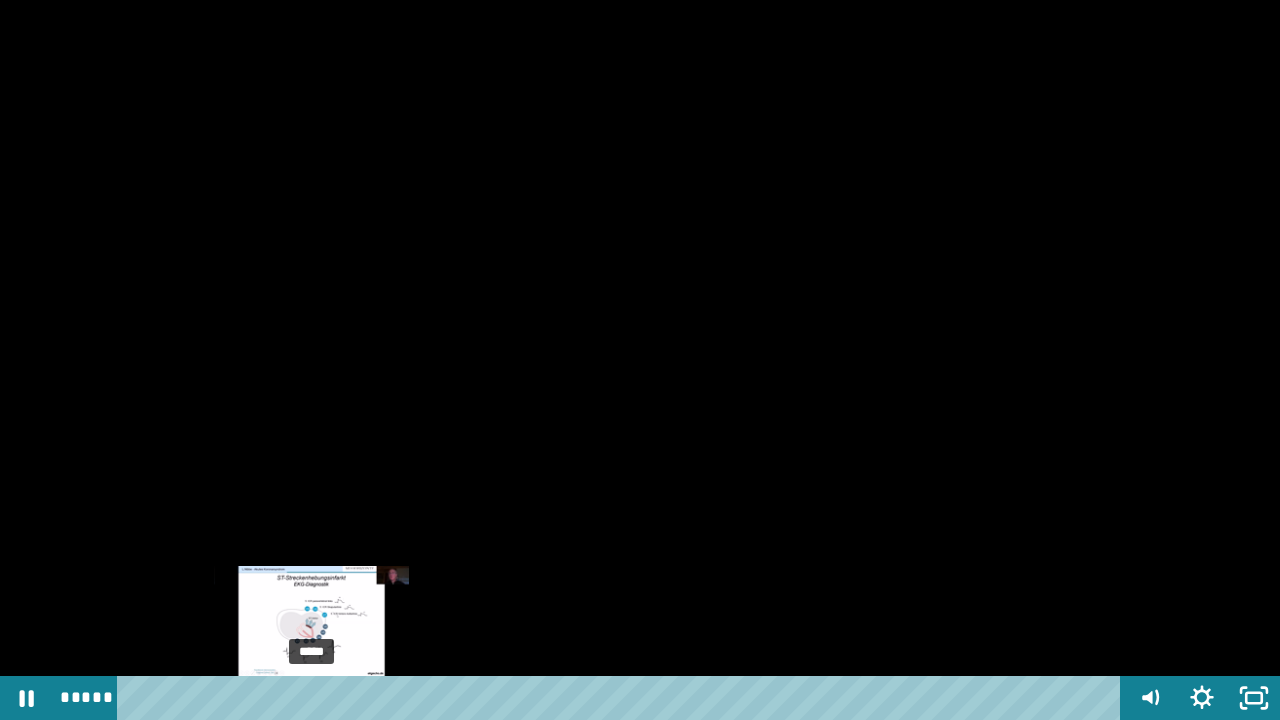 click at bounding box center [307, 698] 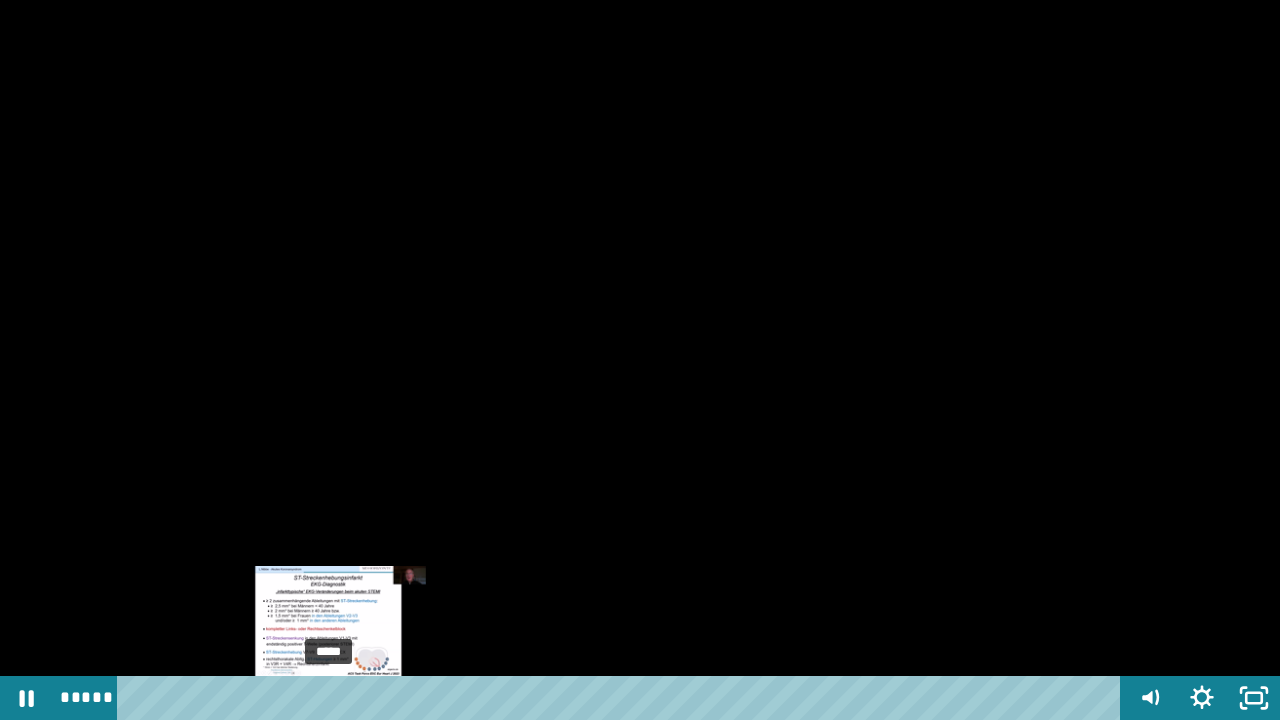 click on "*****" at bounding box center [622, 698] 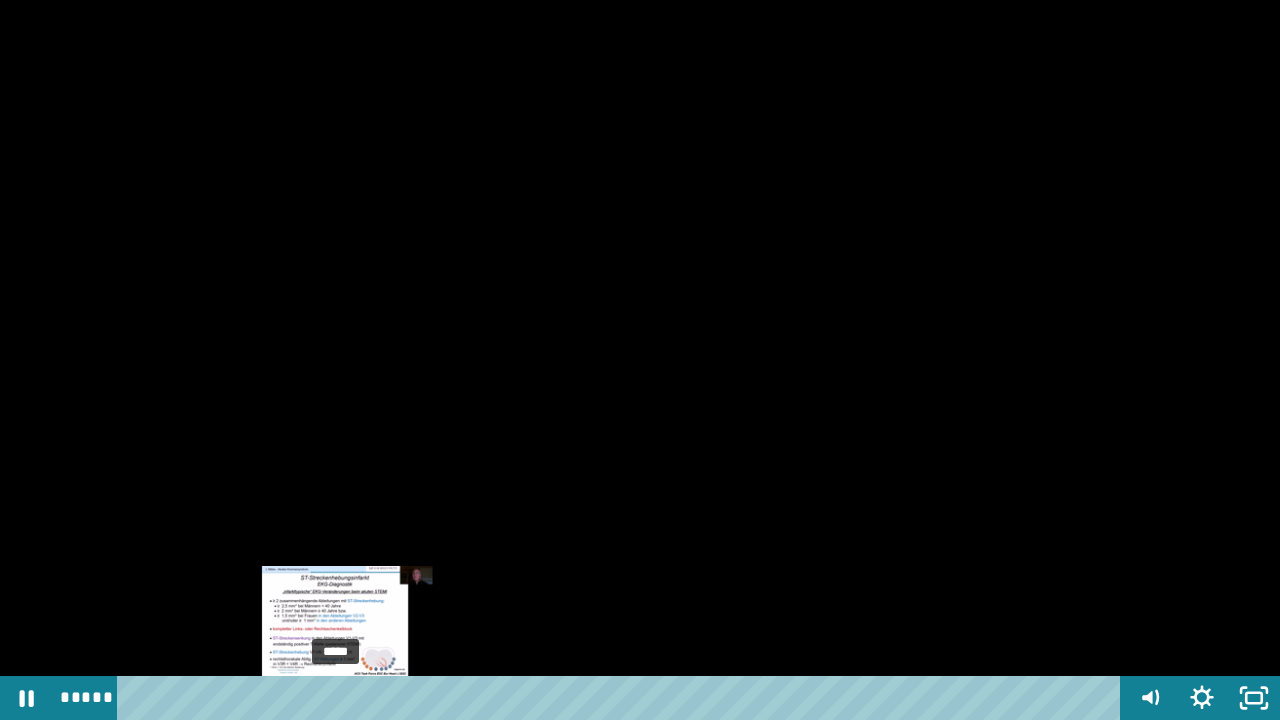 click on "*****" at bounding box center (622, 698) 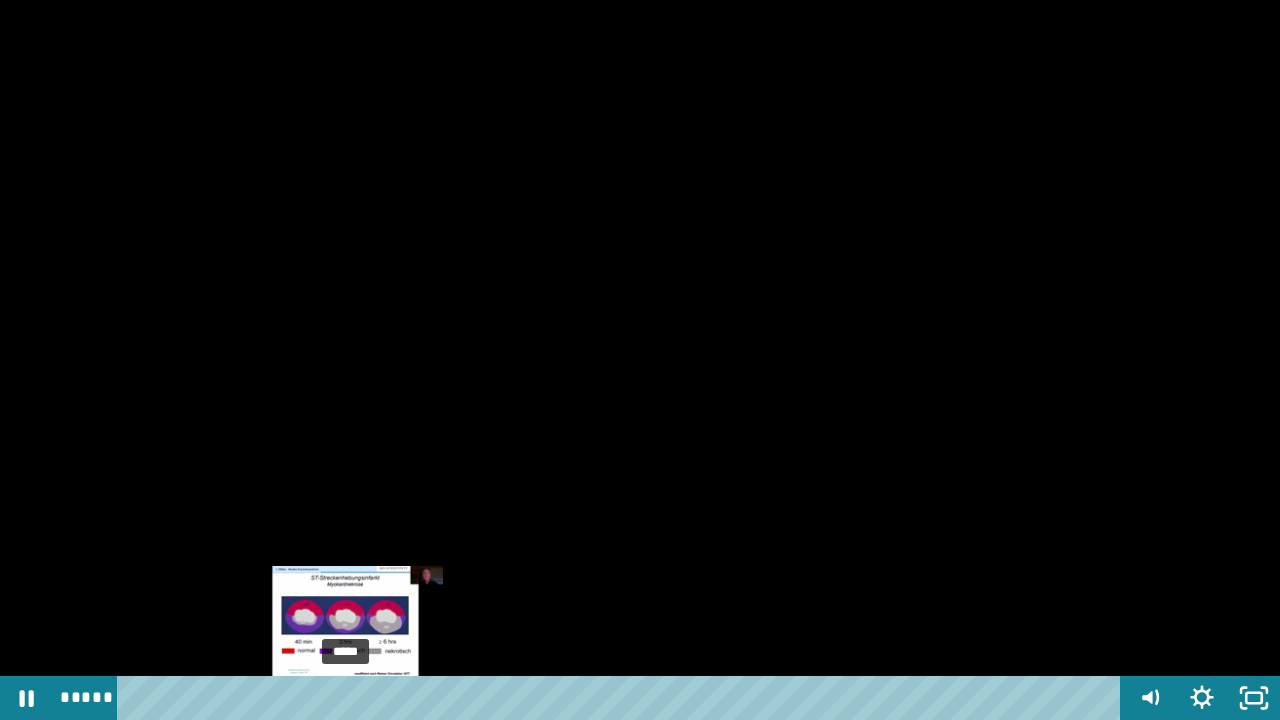 click on "*****" at bounding box center [622, 698] 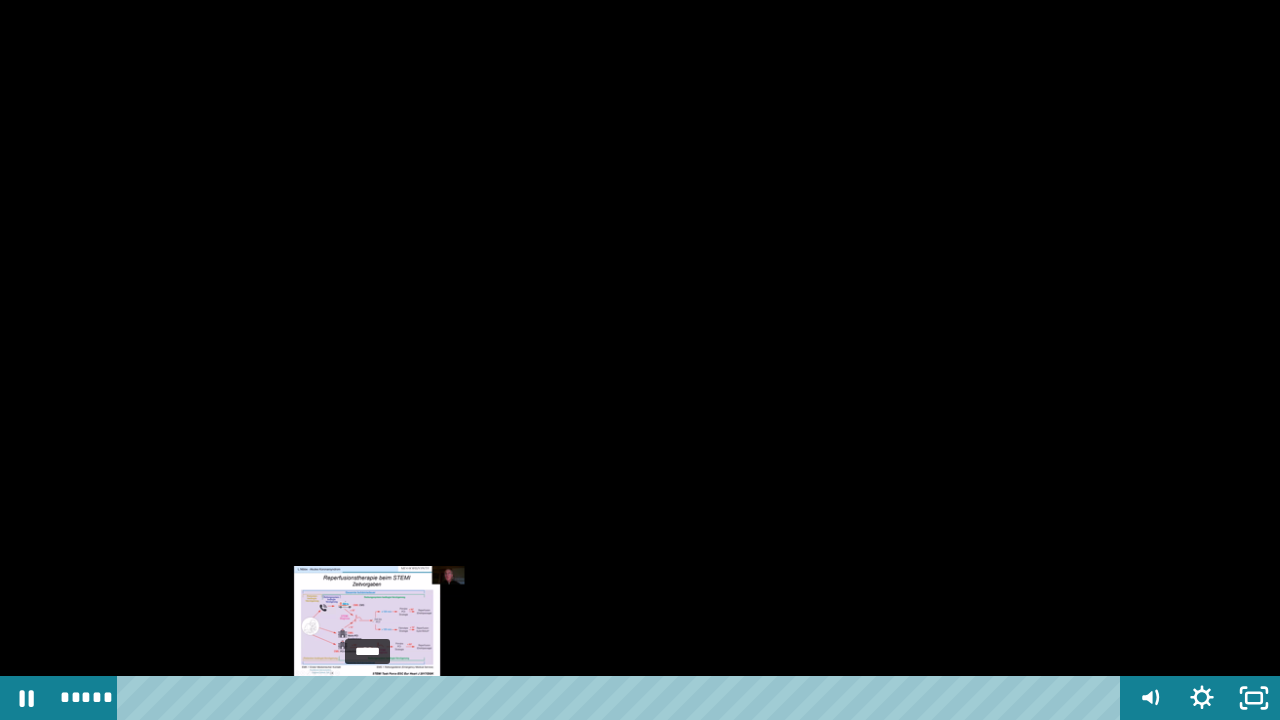 click on "*****" at bounding box center (622, 698) 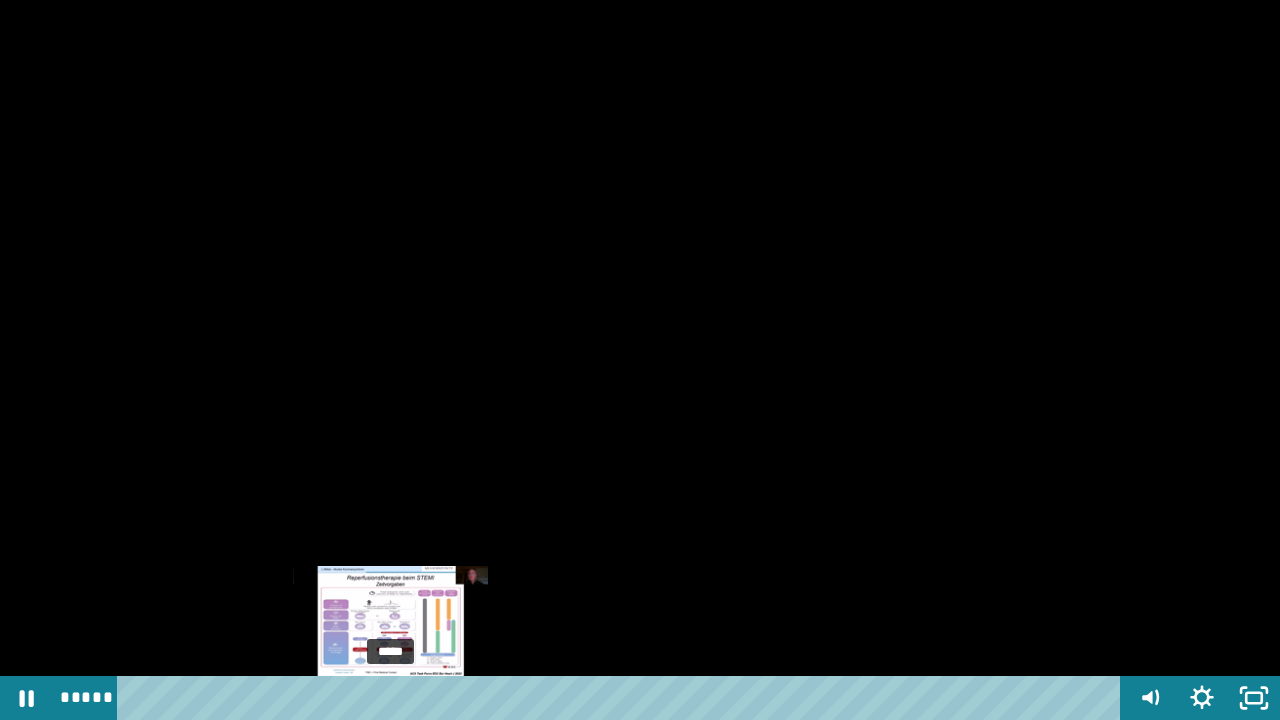 click on "*****" at bounding box center [622, 698] 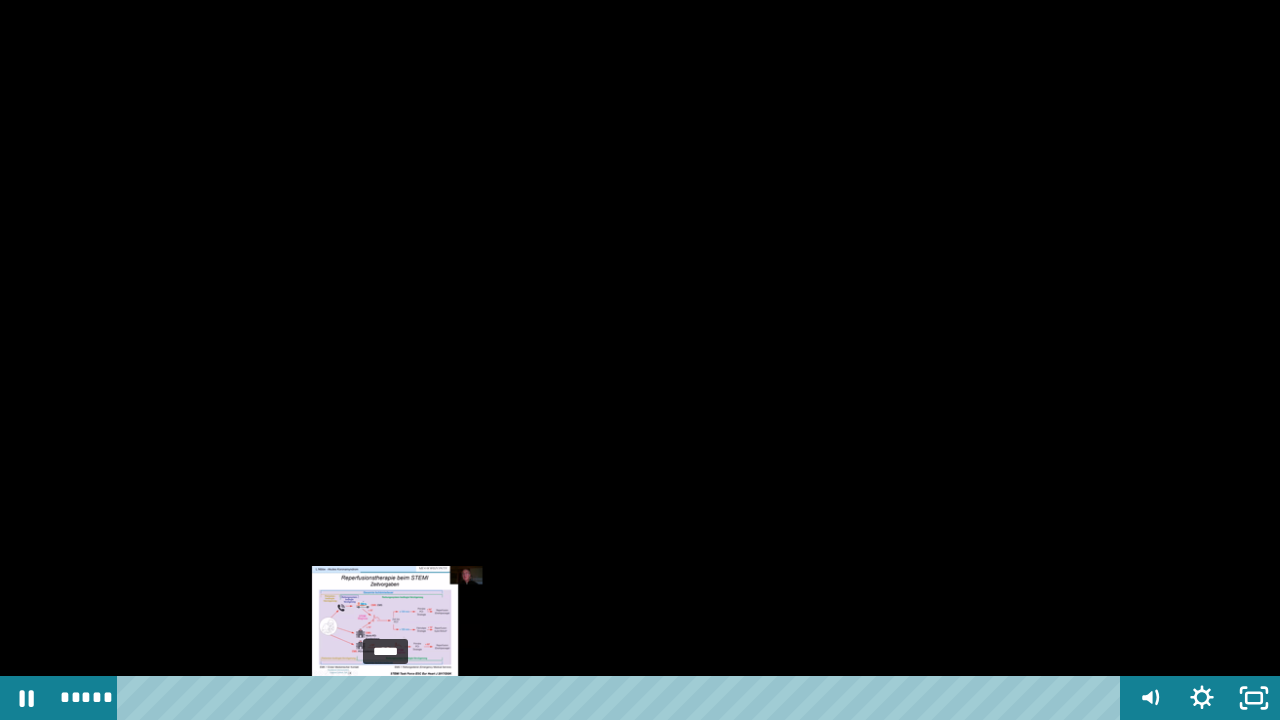 click at bounding box center (391, 698) 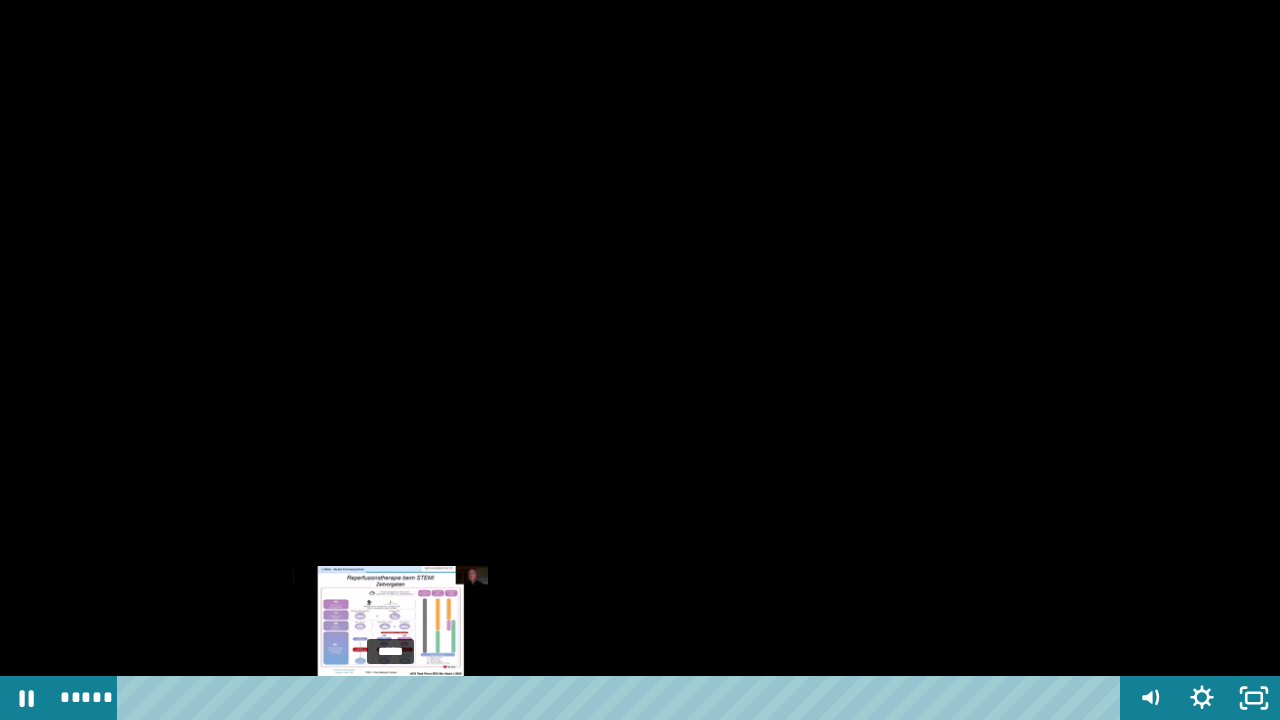 click at bounding box center (390, 698) 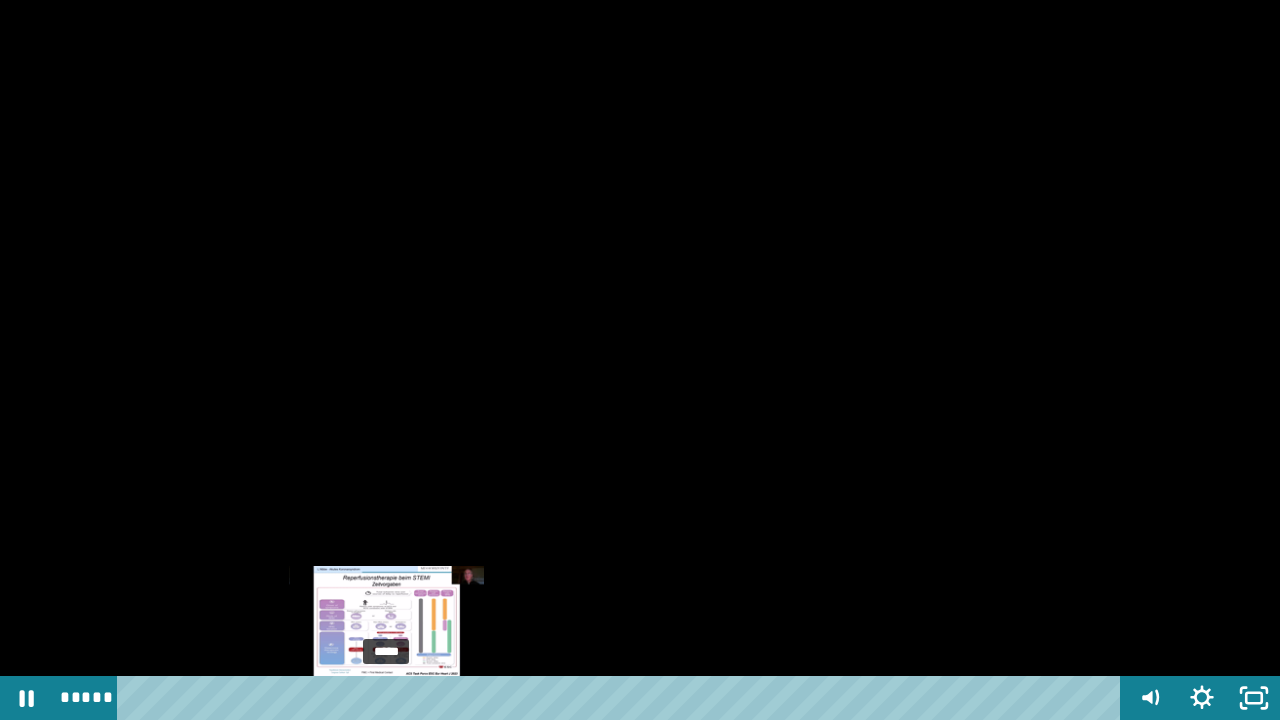click at bounding box center (390, 698) 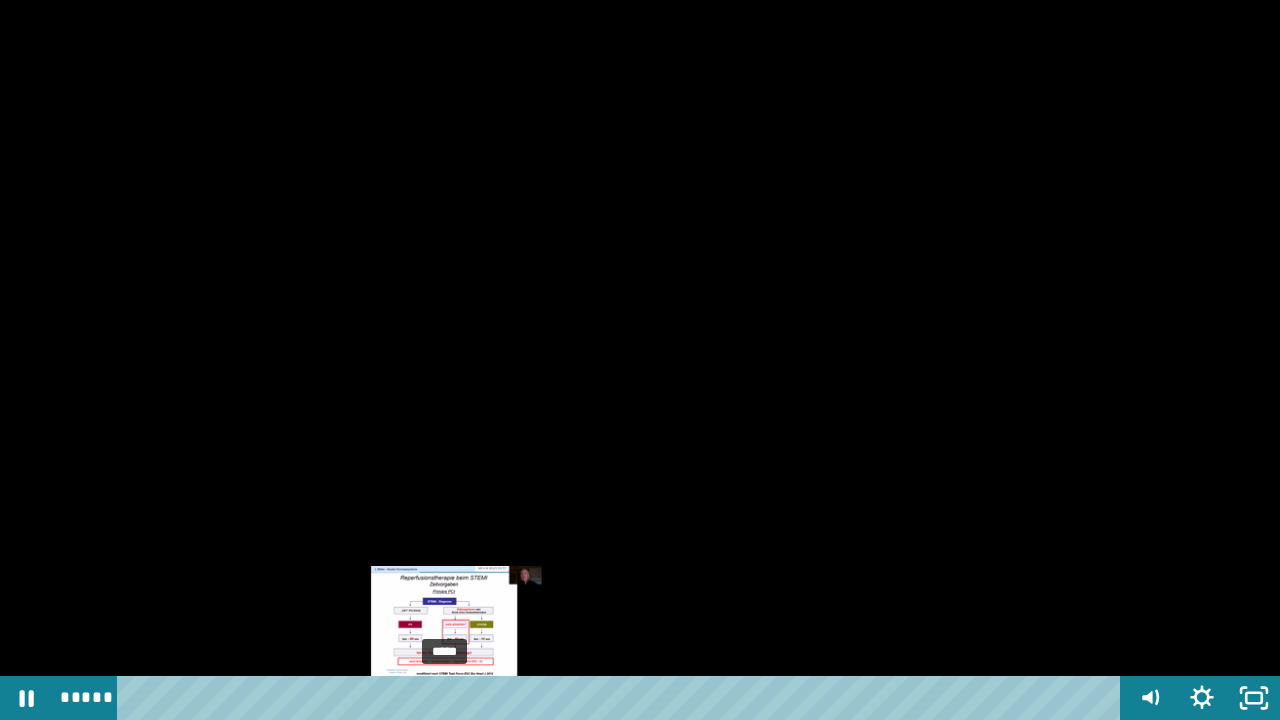 click at bounding box center (444, 698) 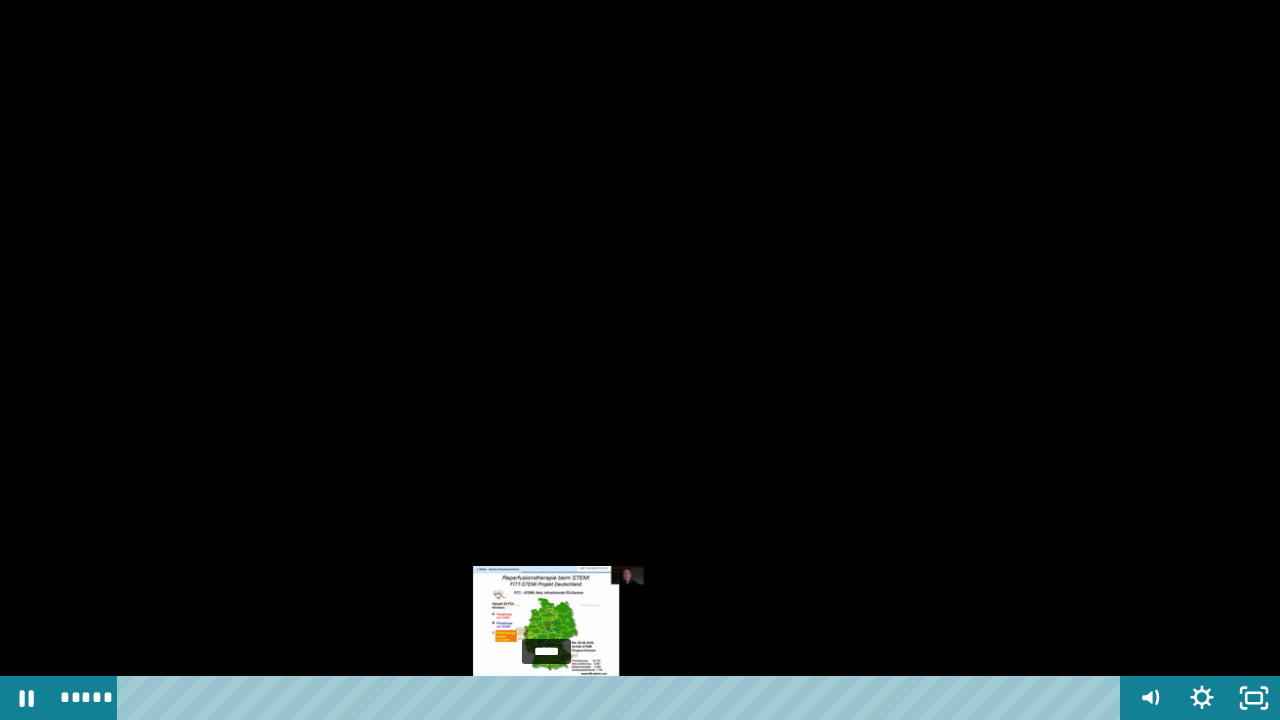 click at bounding box center (553, 698) 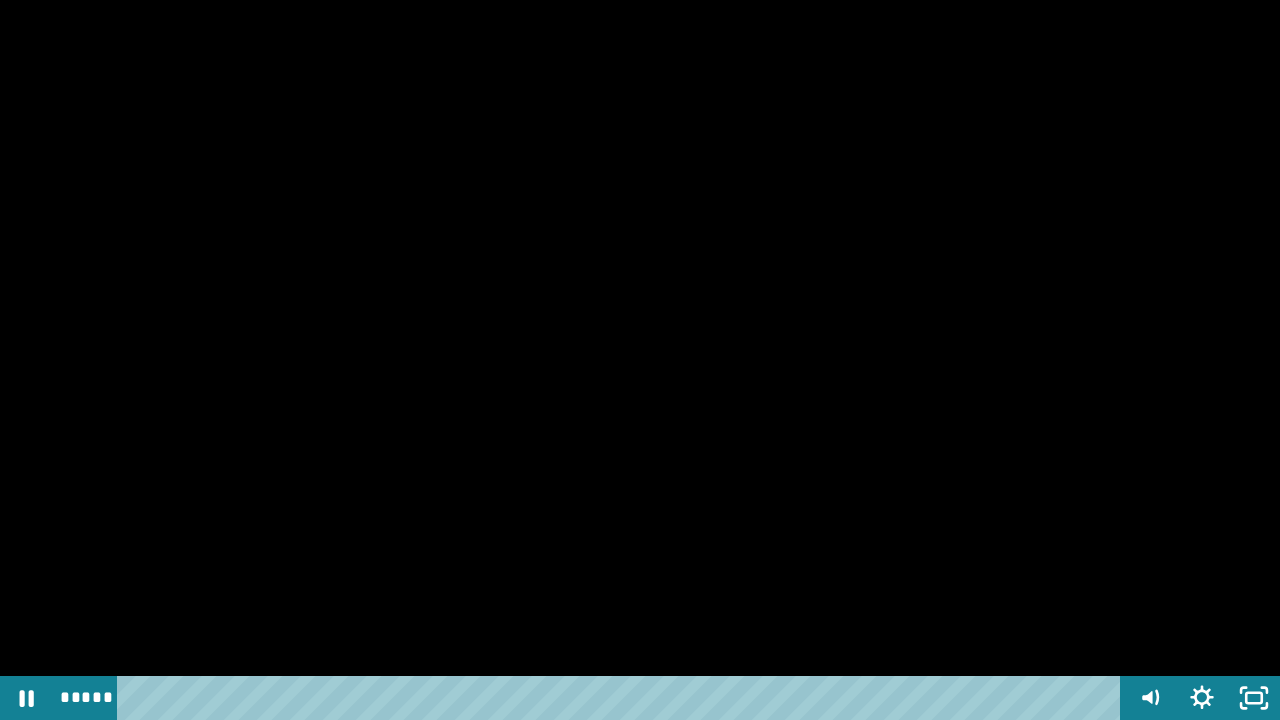 click at bounding box center (640, 360) 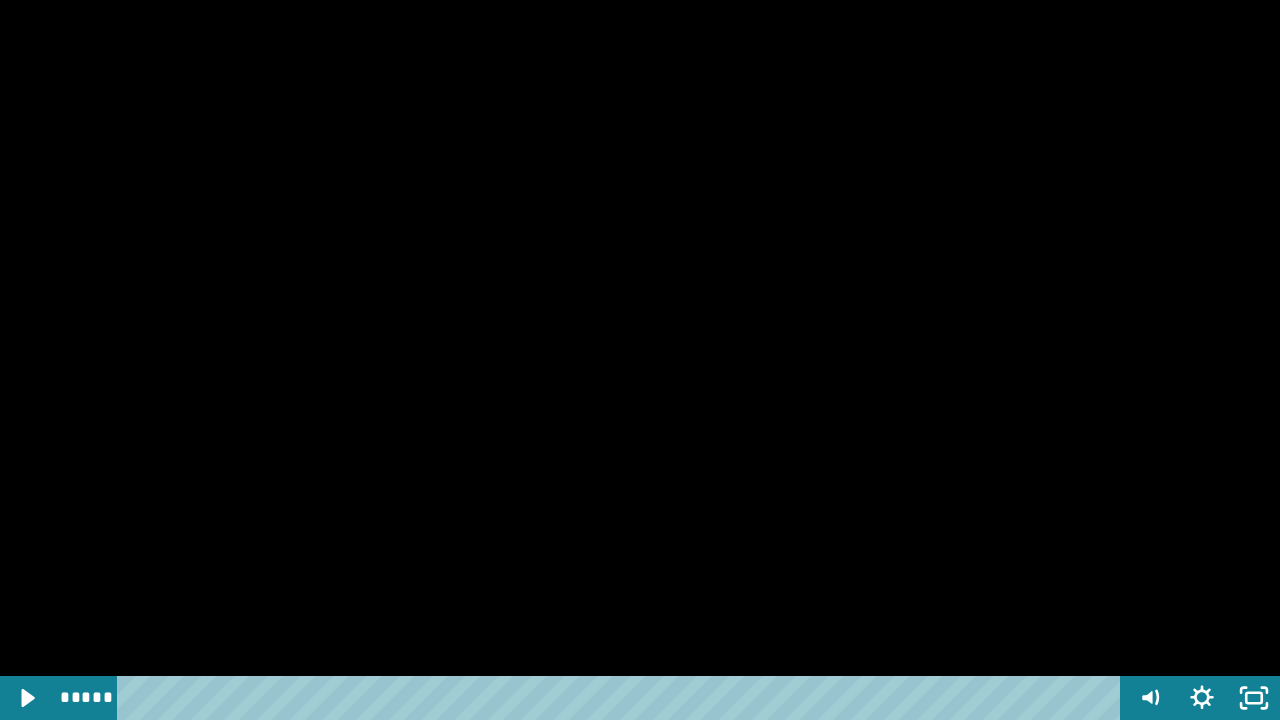 type 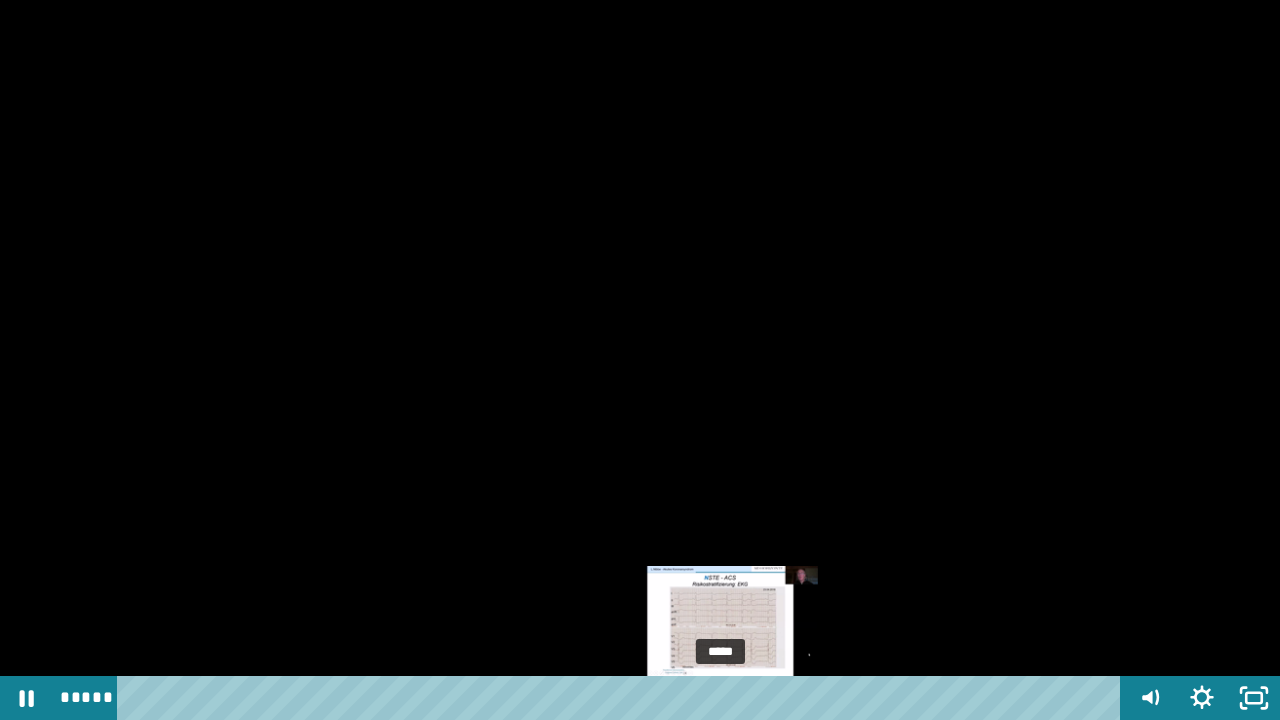 click on "*****" at bounding box center [622, 698] 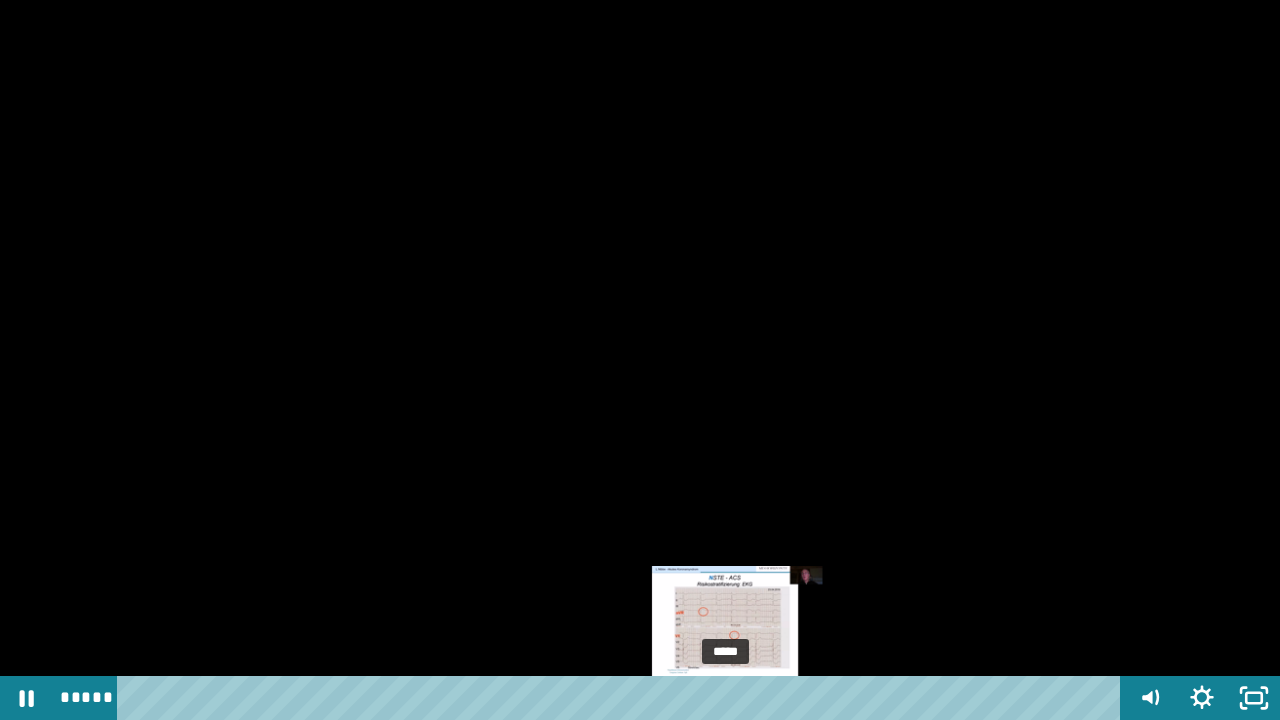 click at bounding box center [721, 698] 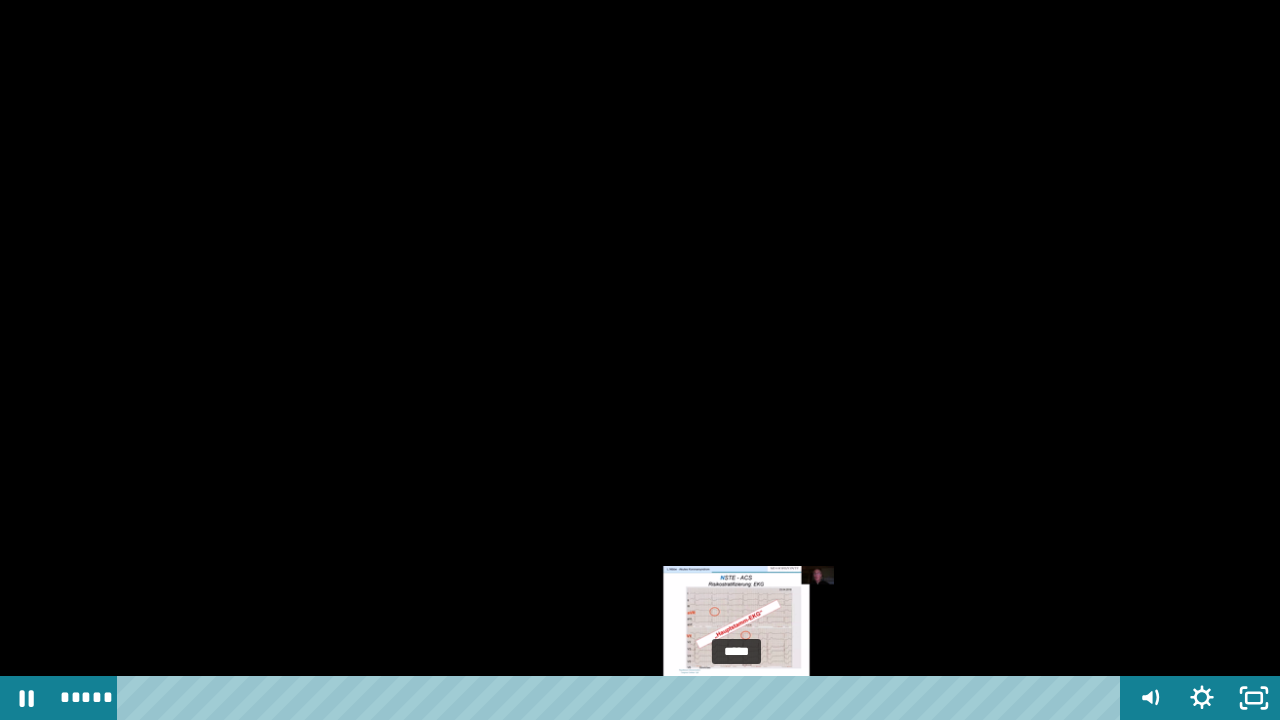 click at bounding box center [734, 698] 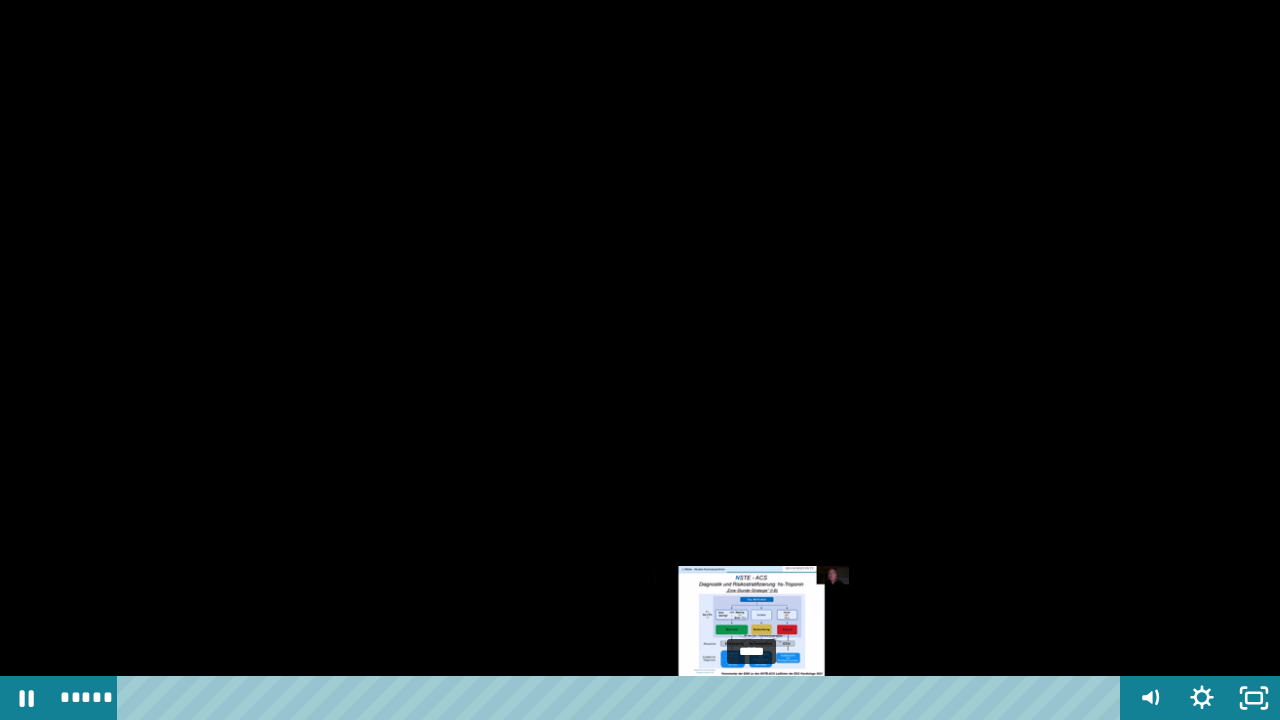 click on "*****" at bounding box center [622, 698] 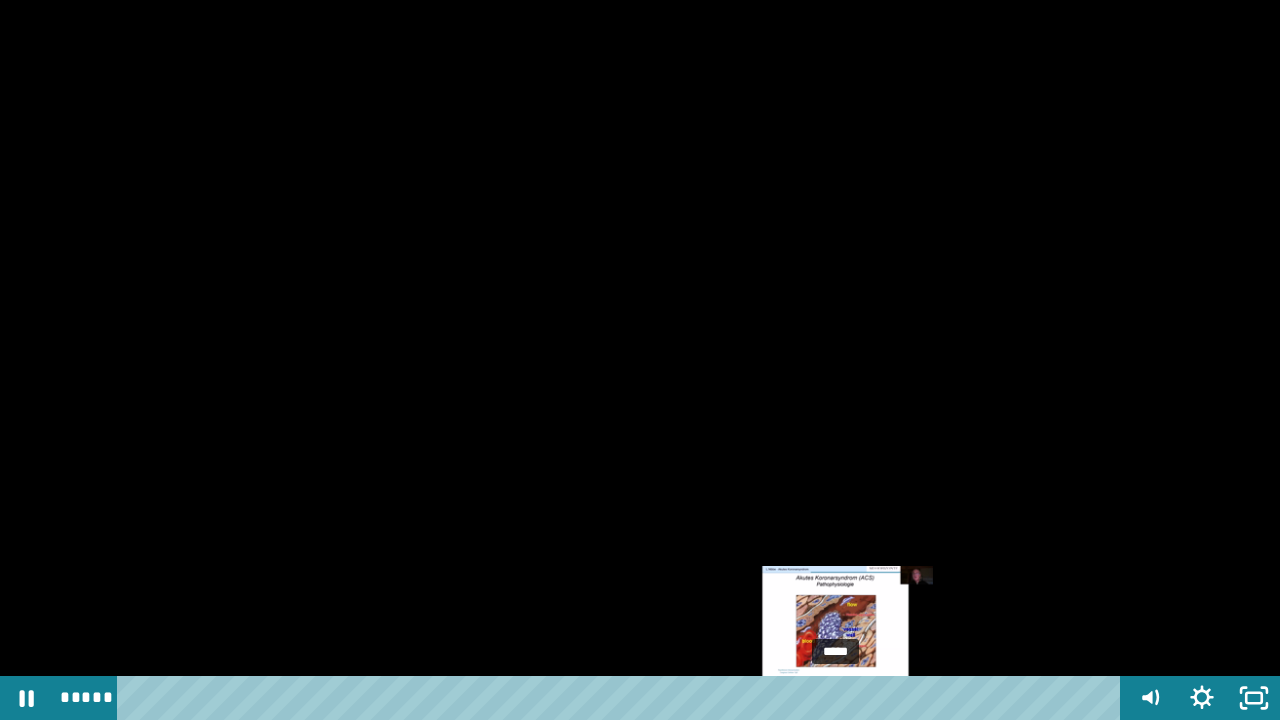 click on "*****" at bounding box center (622, 698) 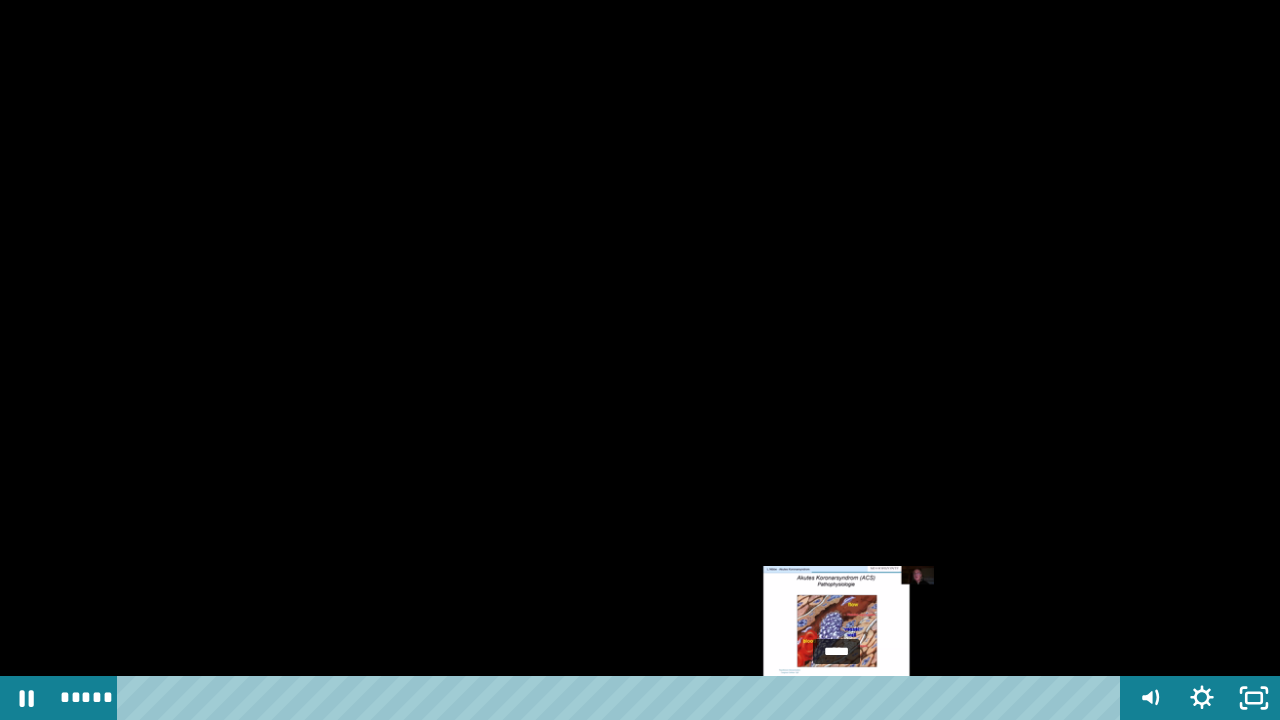 click at bounding box center [835, 698] 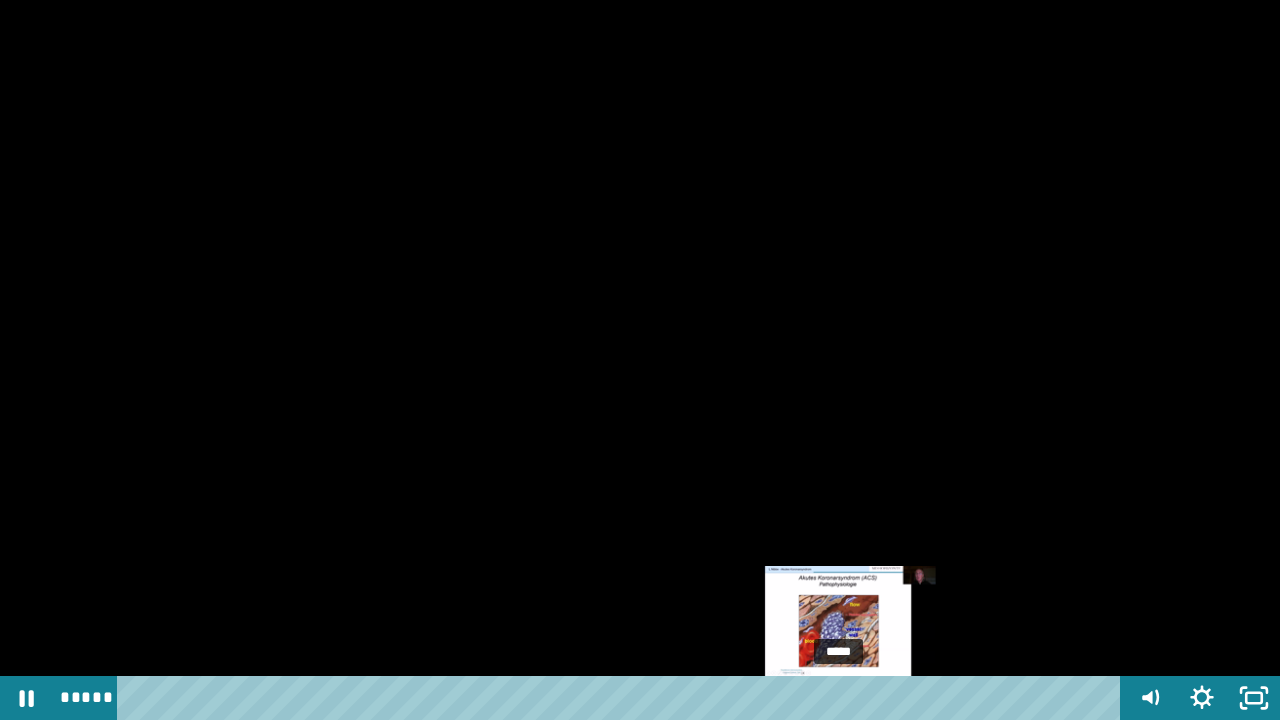 click at bounding box center (836, 698) 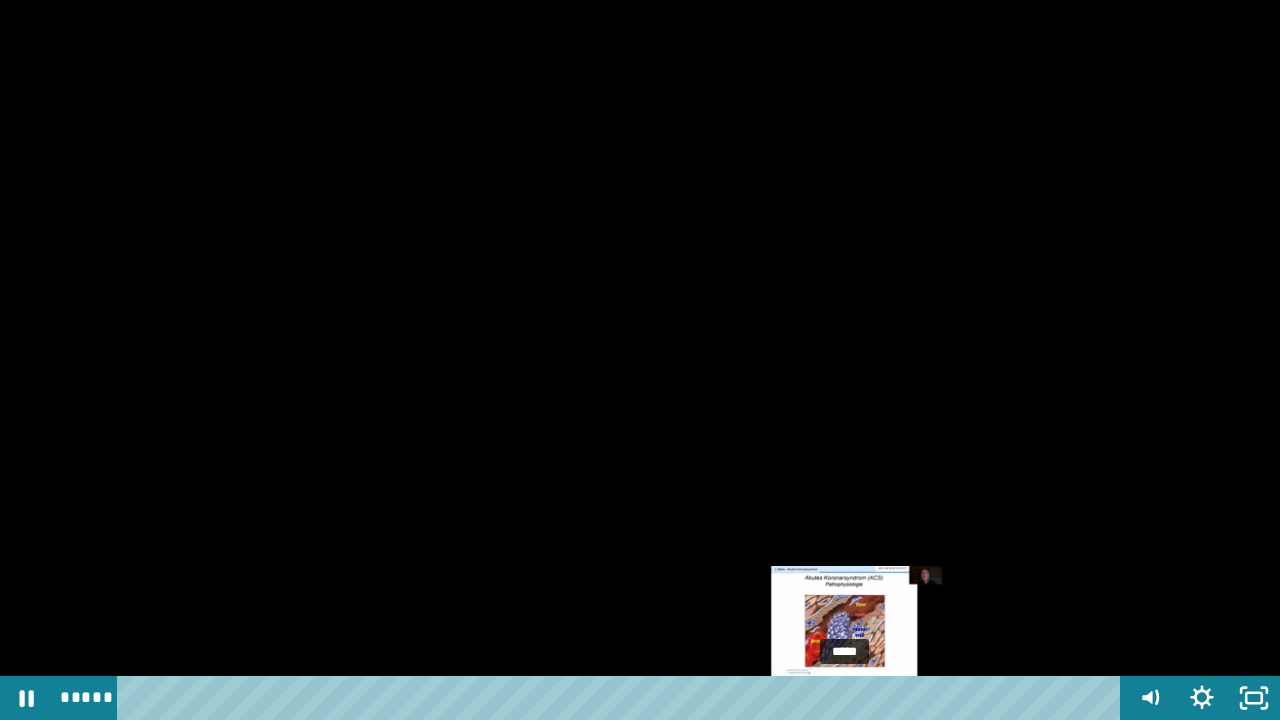 click on "*****" at bounding box center (622, 698) 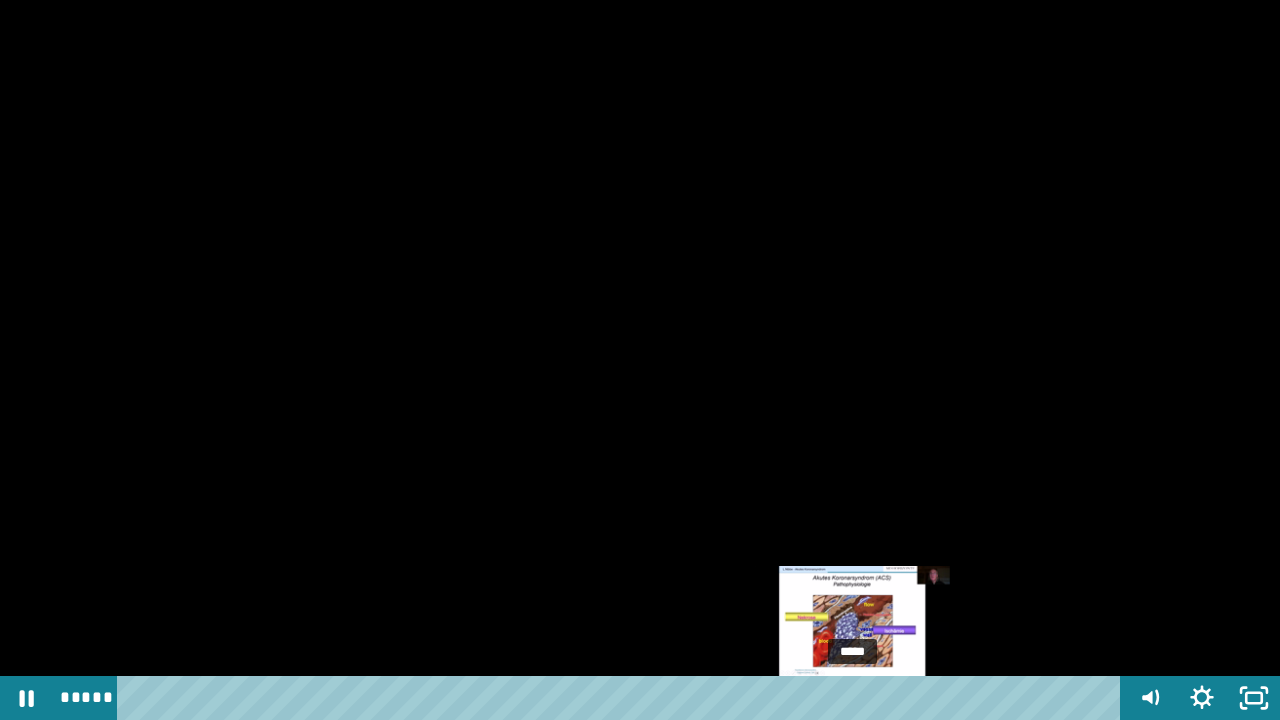 click on "*****" at bounding box center (622, 698) 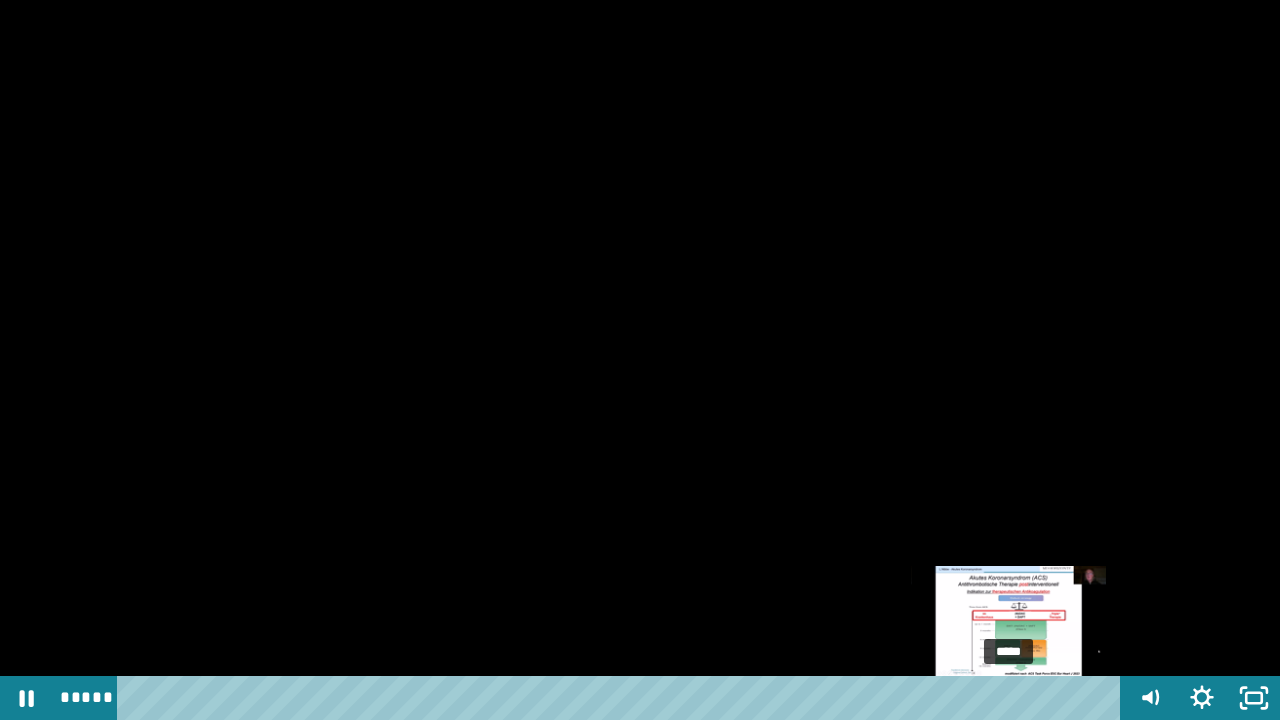 click at bounding box center [1008, 698] 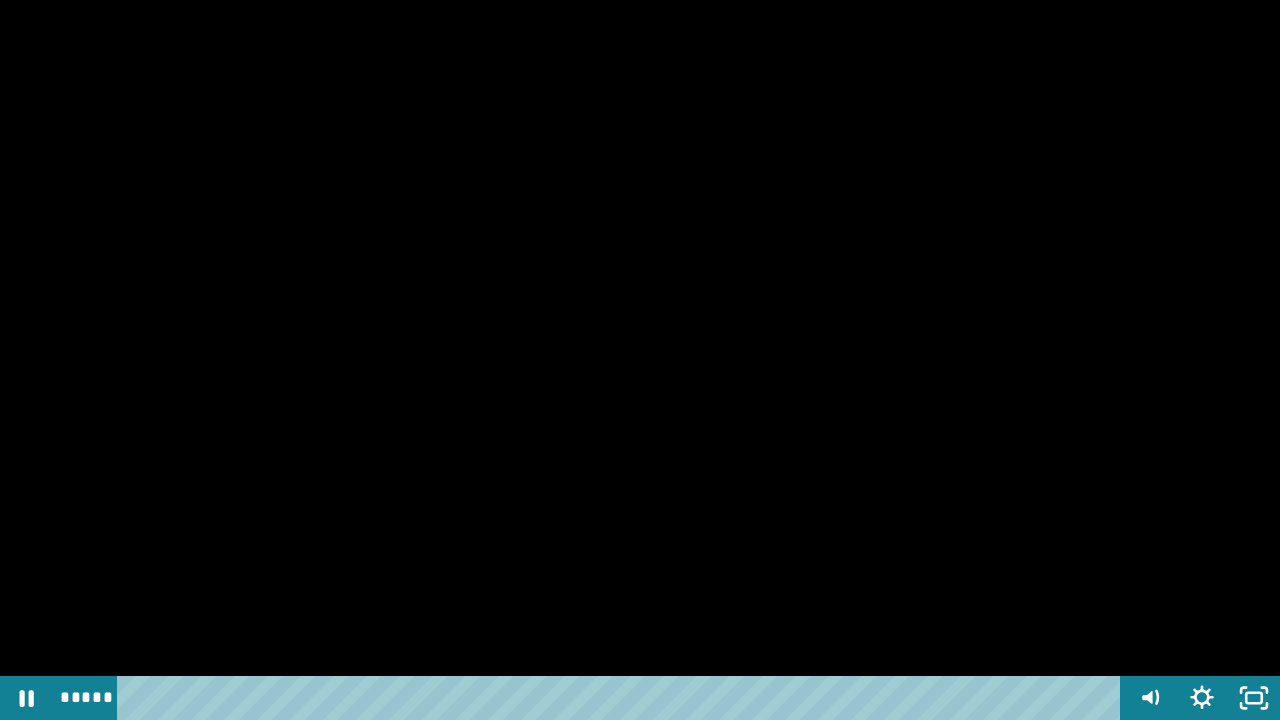 click at bounding box center (640, 360) 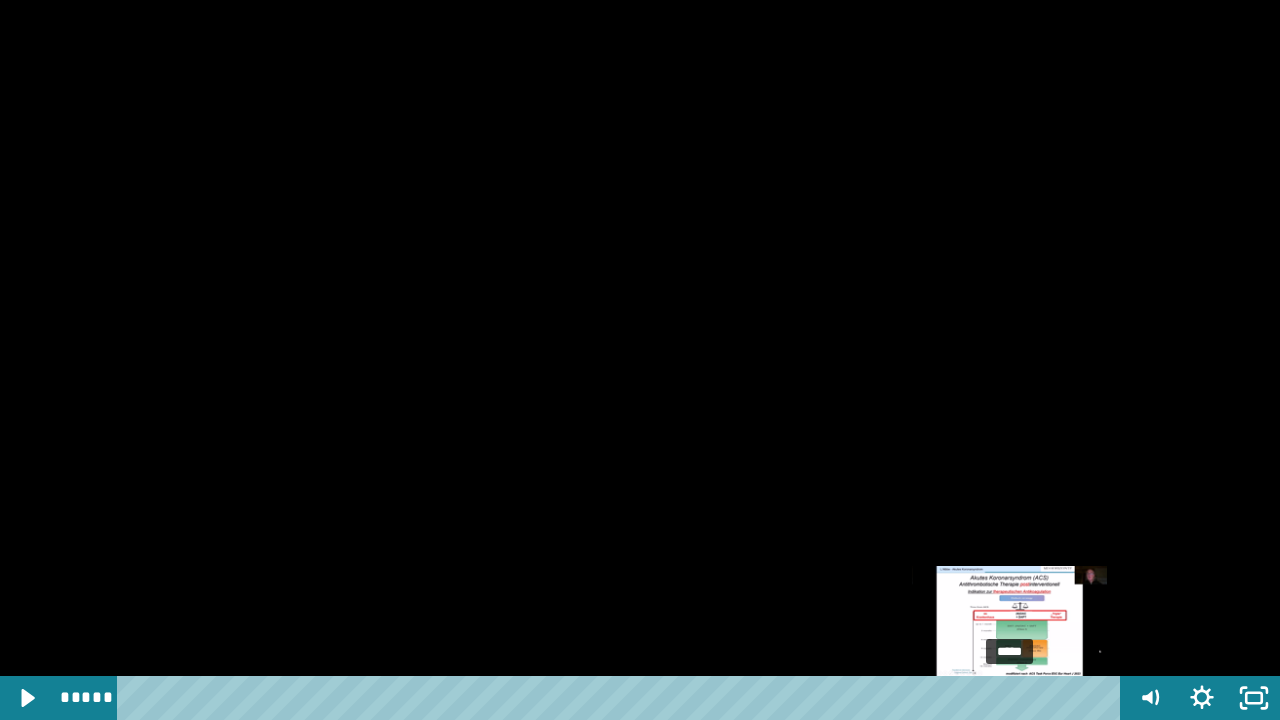 click at bounding box center (1015, 698) 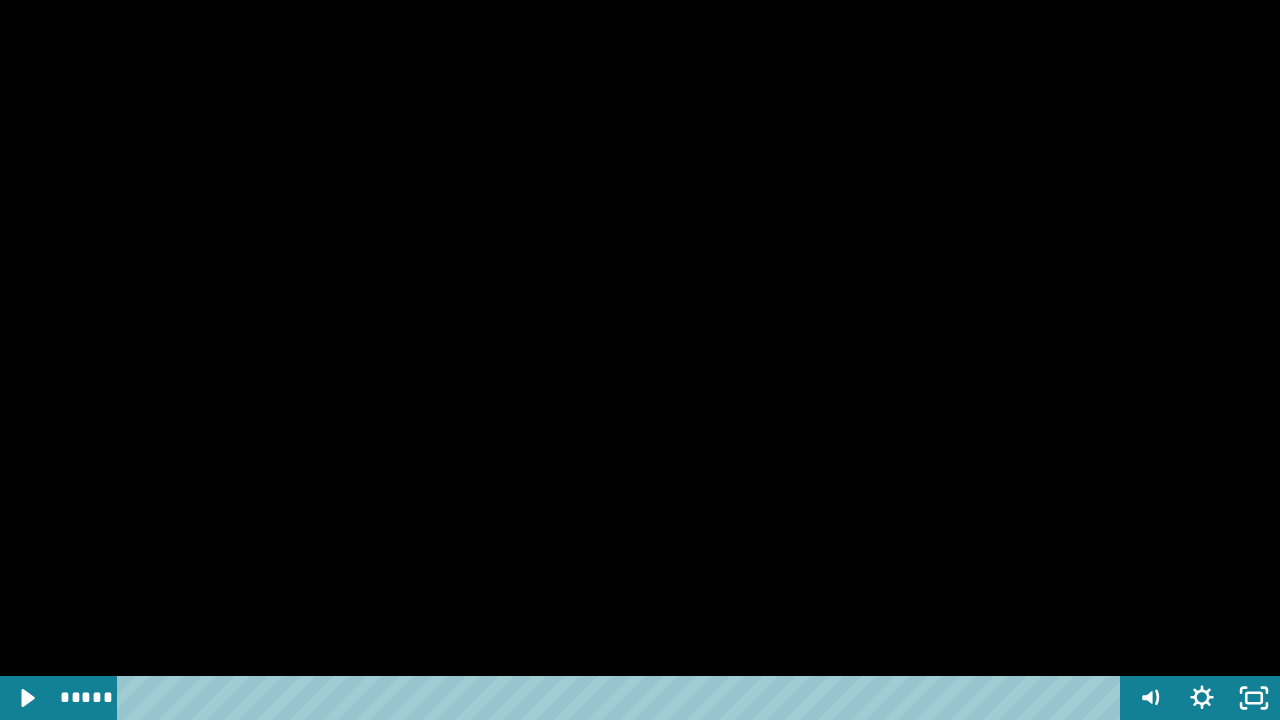 click at bounding box center (640, 360) 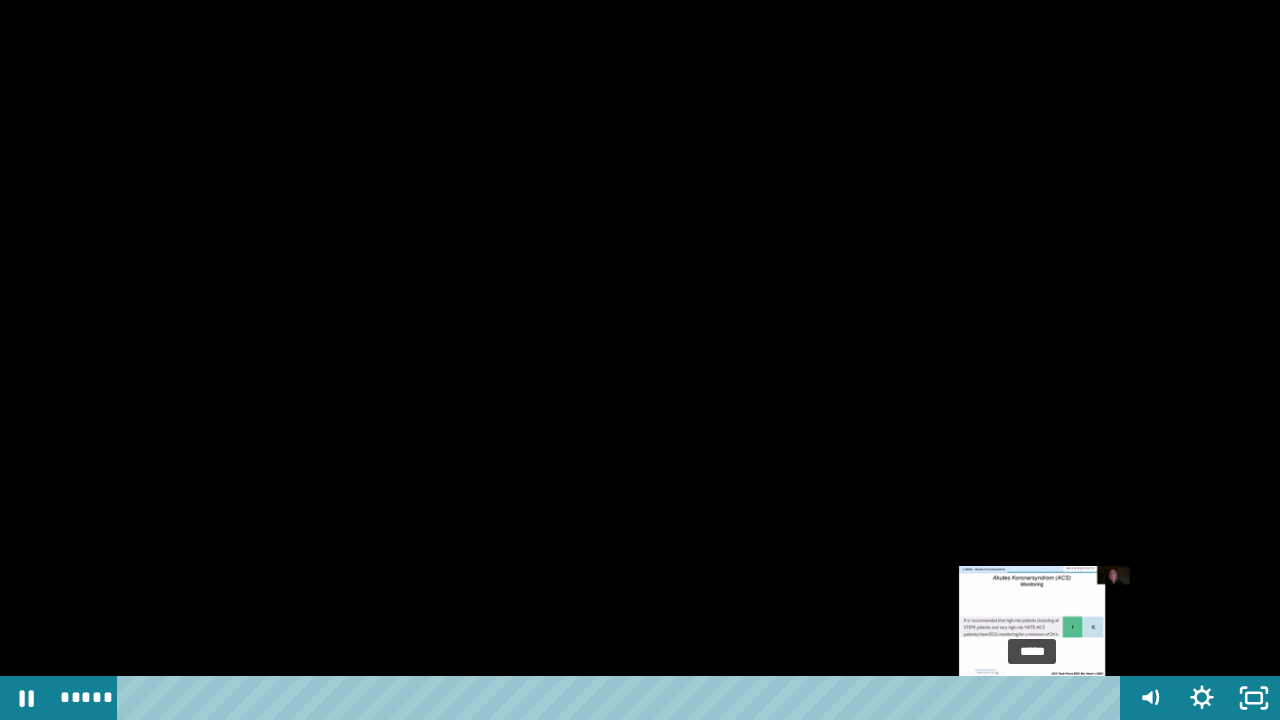 click at bounding box center [1040, 698] 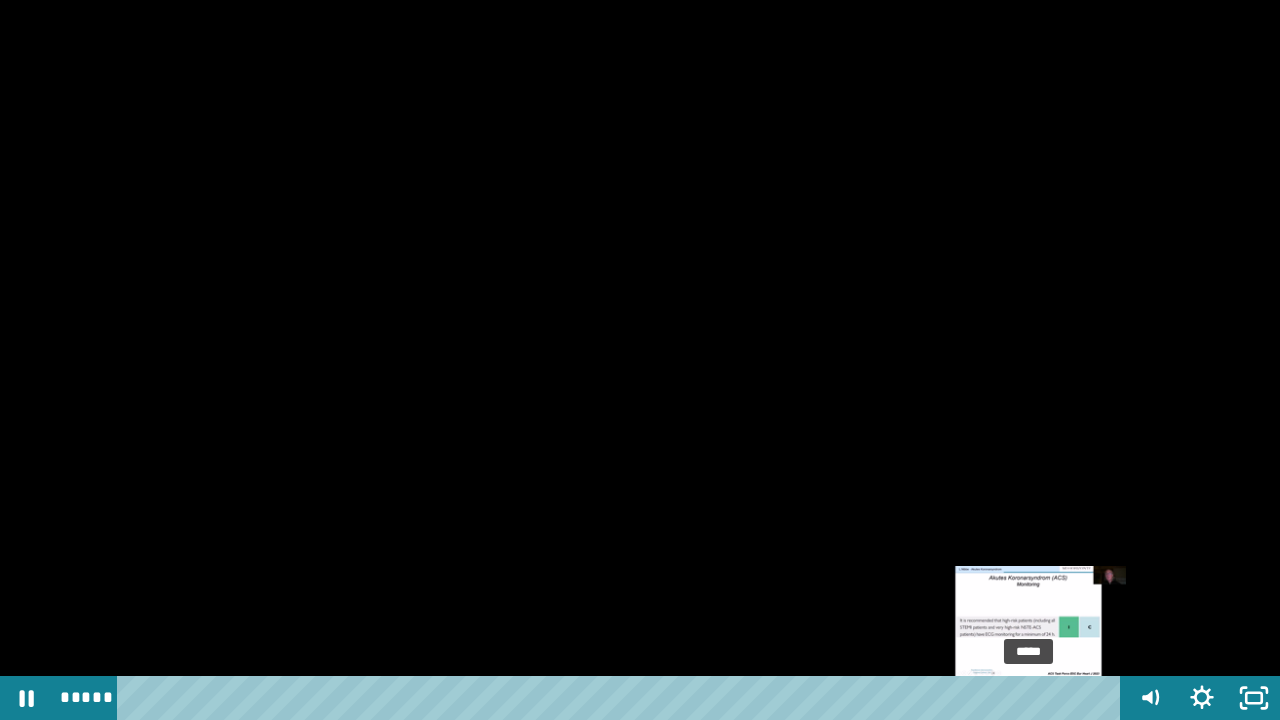 click at bounding box center (1028, 698) 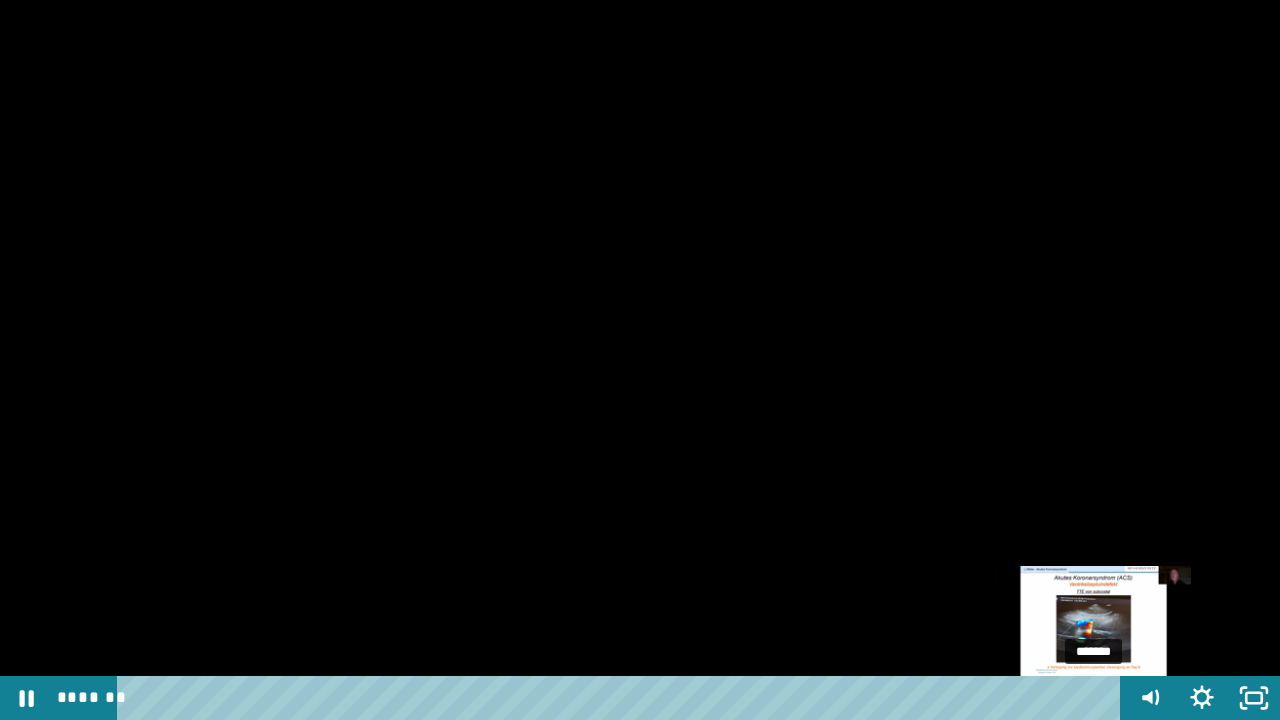 click on "*******" at bounding box center [622, 698] 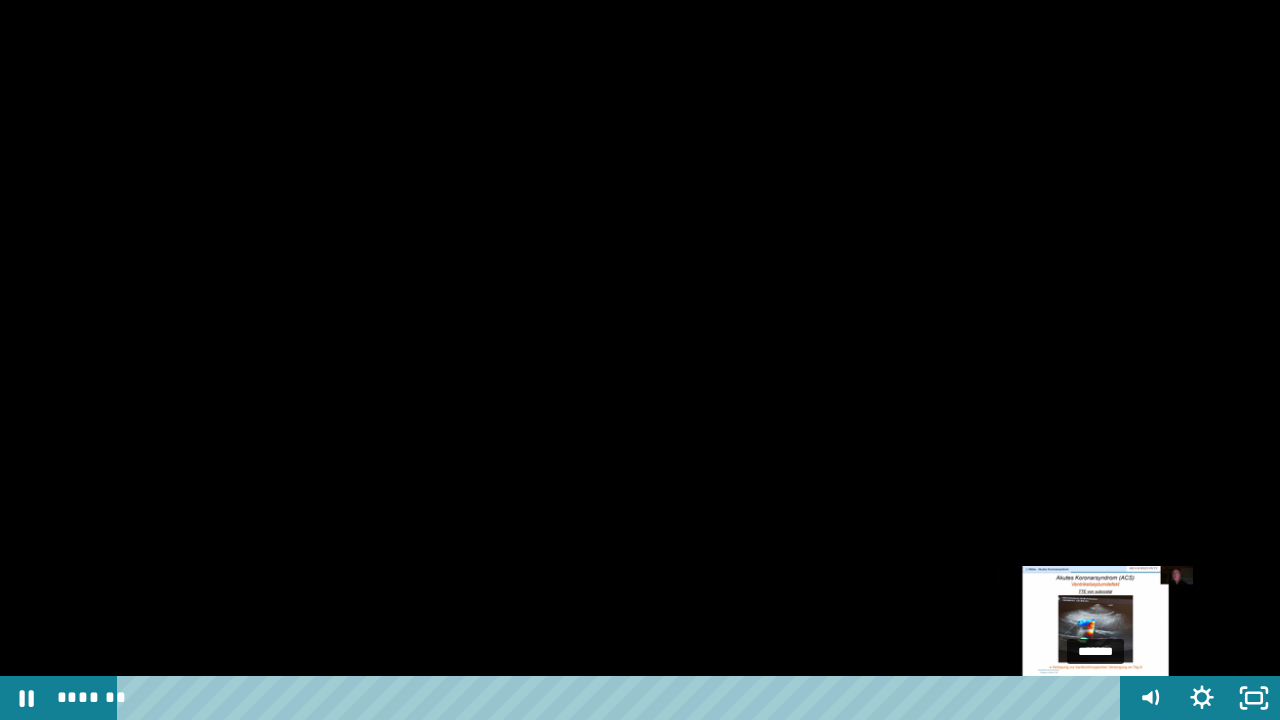 click at bounding box center (1093, 698) 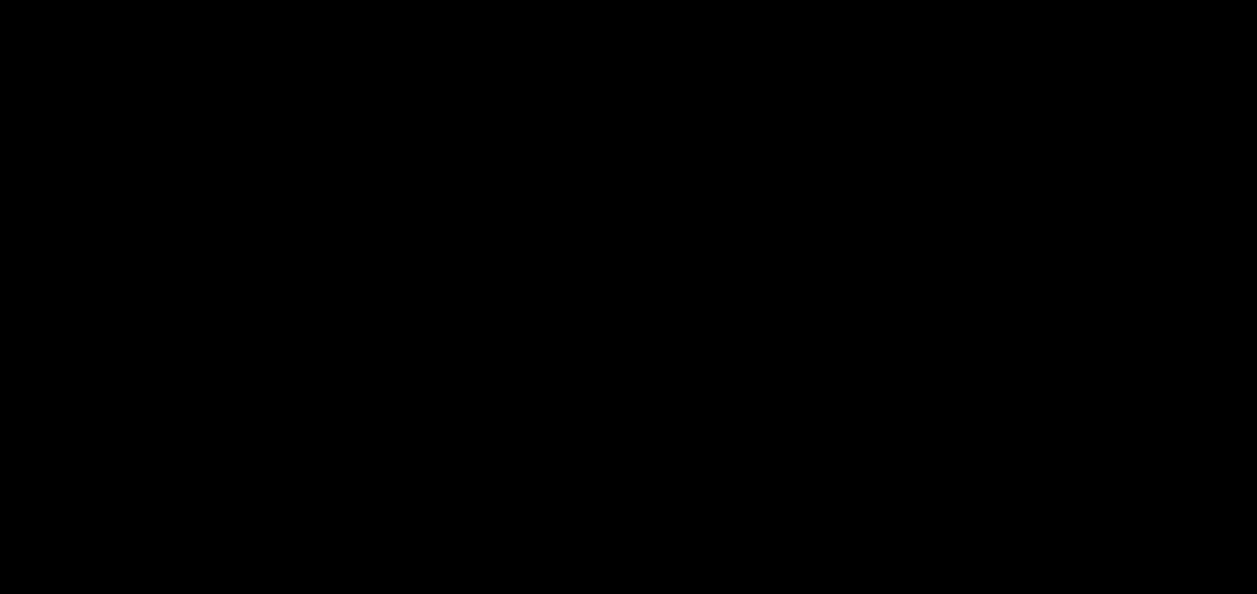 scroll, scrollTop: 1838, scrollLeft: 0, axis: vertical 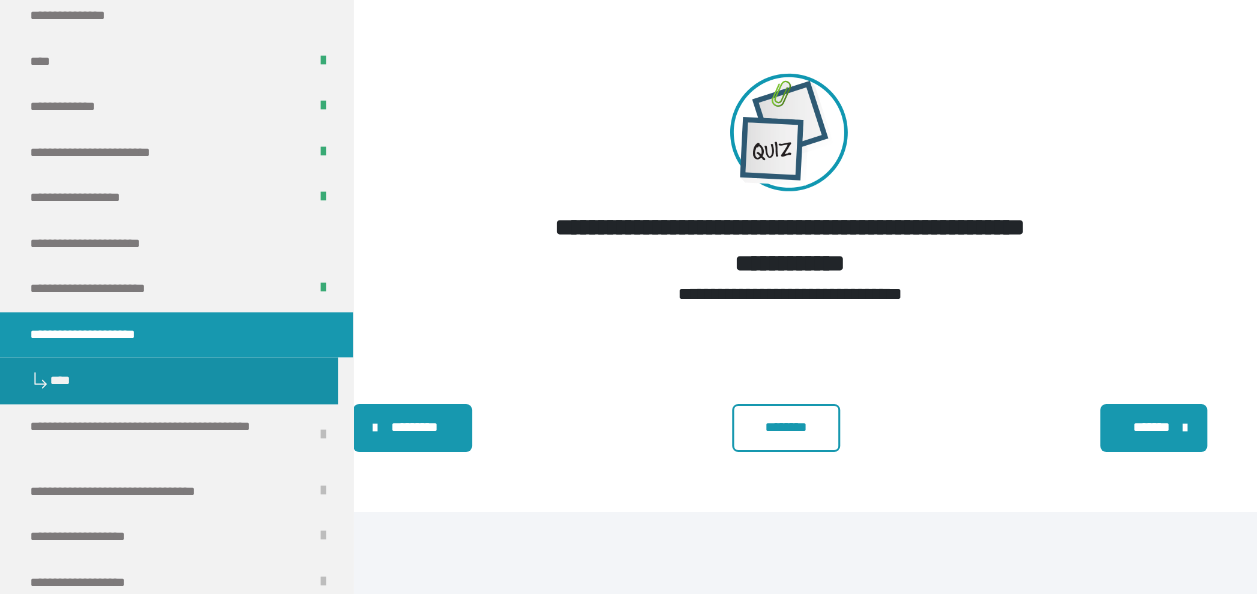 click on "********" at bounding box center (786, 427) 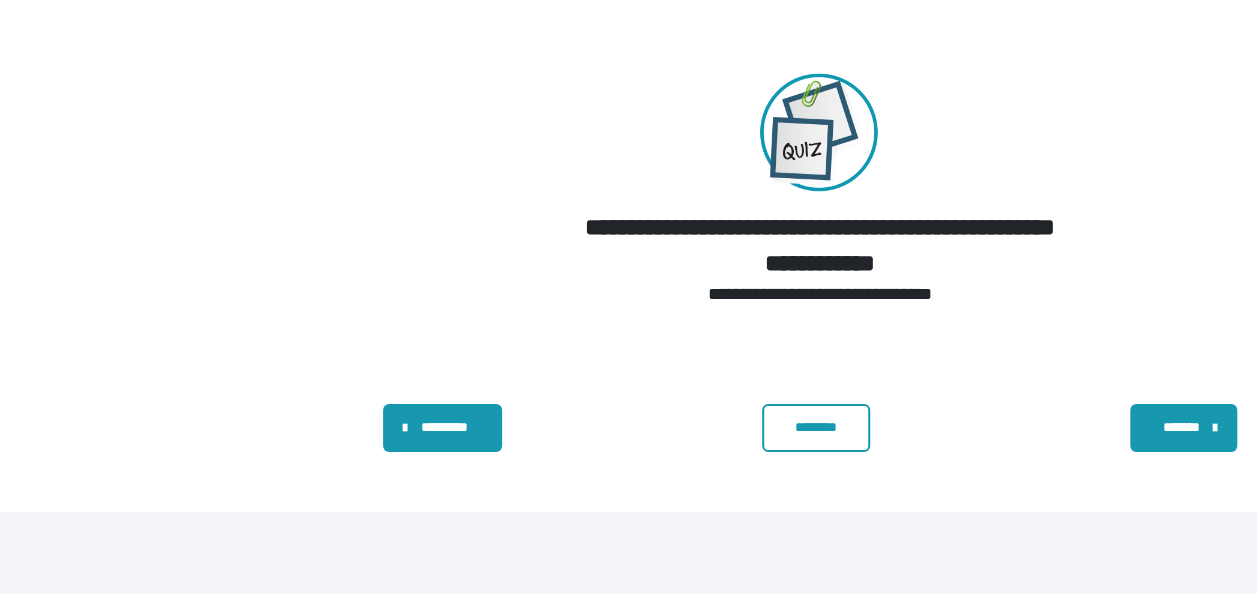 scroll, scrollTop: 0, scrollLeft: 0, axis: both 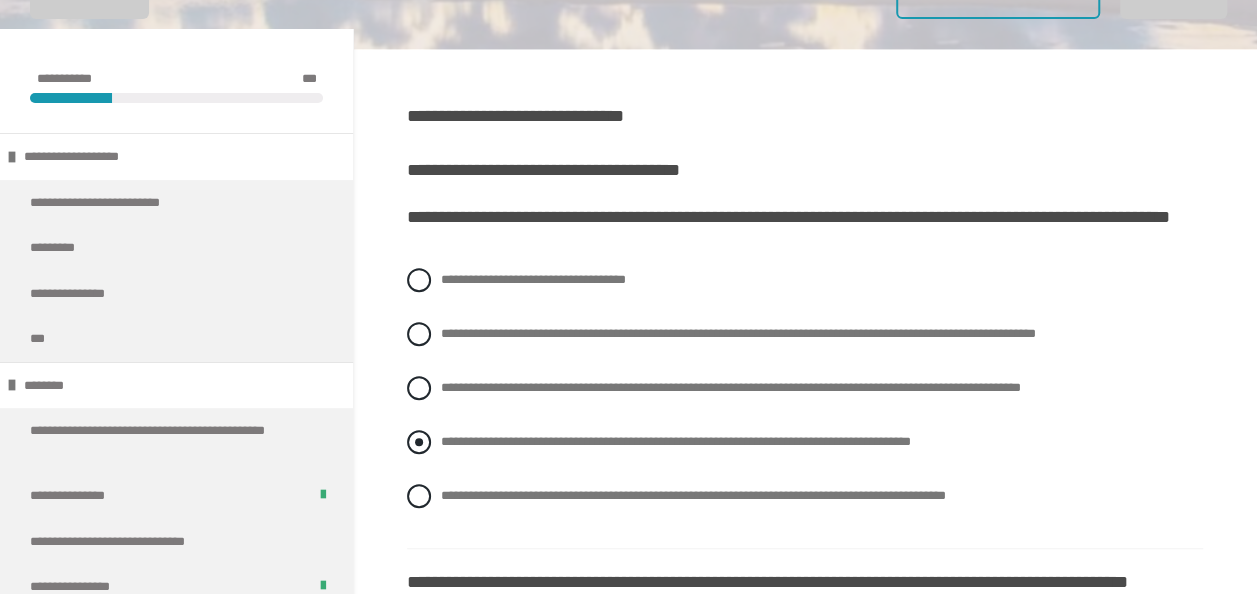 click on "**********" at bounding box center [676, 441] 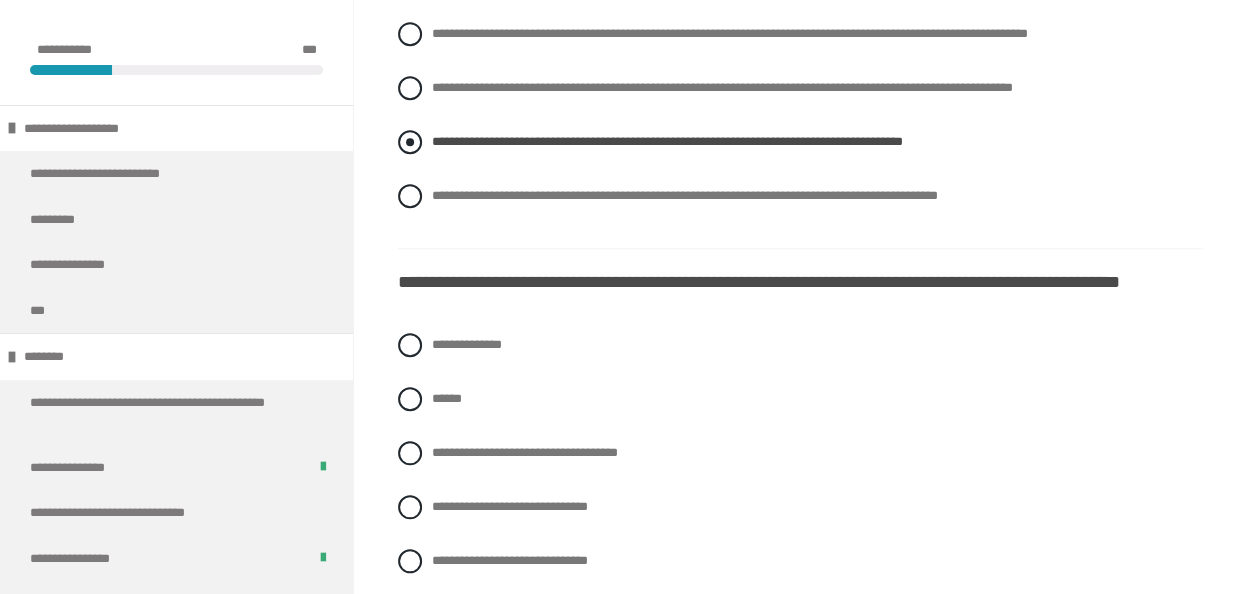 scroll, scrollTop: 800, scrollLeft: 0, axis: vertical 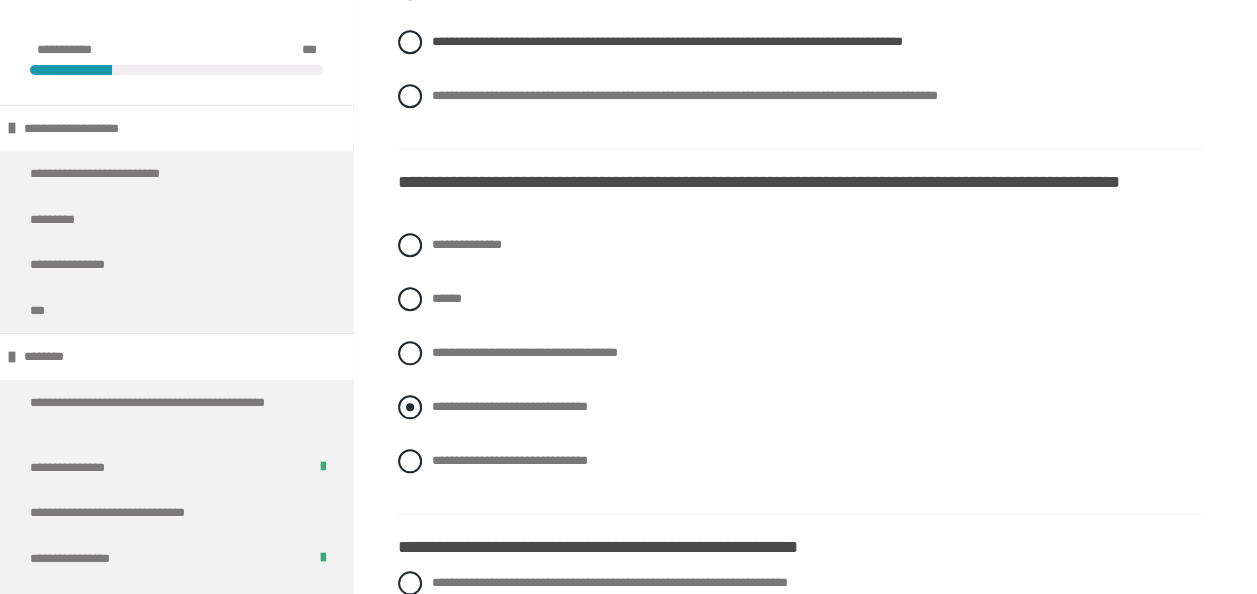 click on "**********" at bounding box center (509, 406) 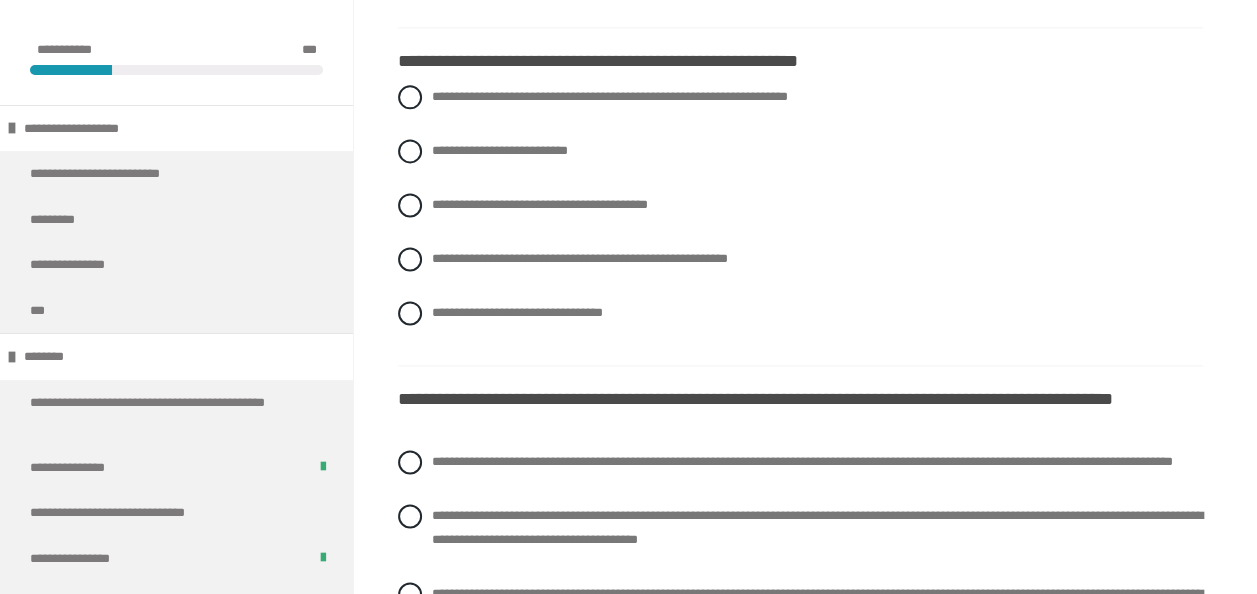 scroll, scrollTop: 1300, scrollLeft: 0, axis: vertical 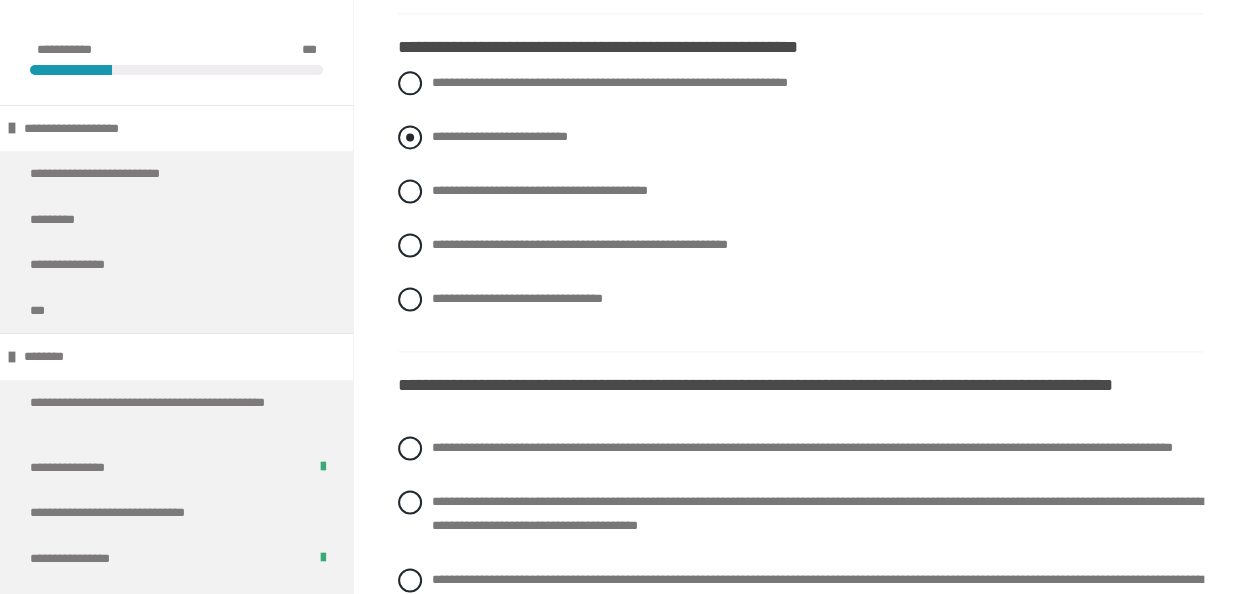 click on "**********" at bounding box center [499, 136] 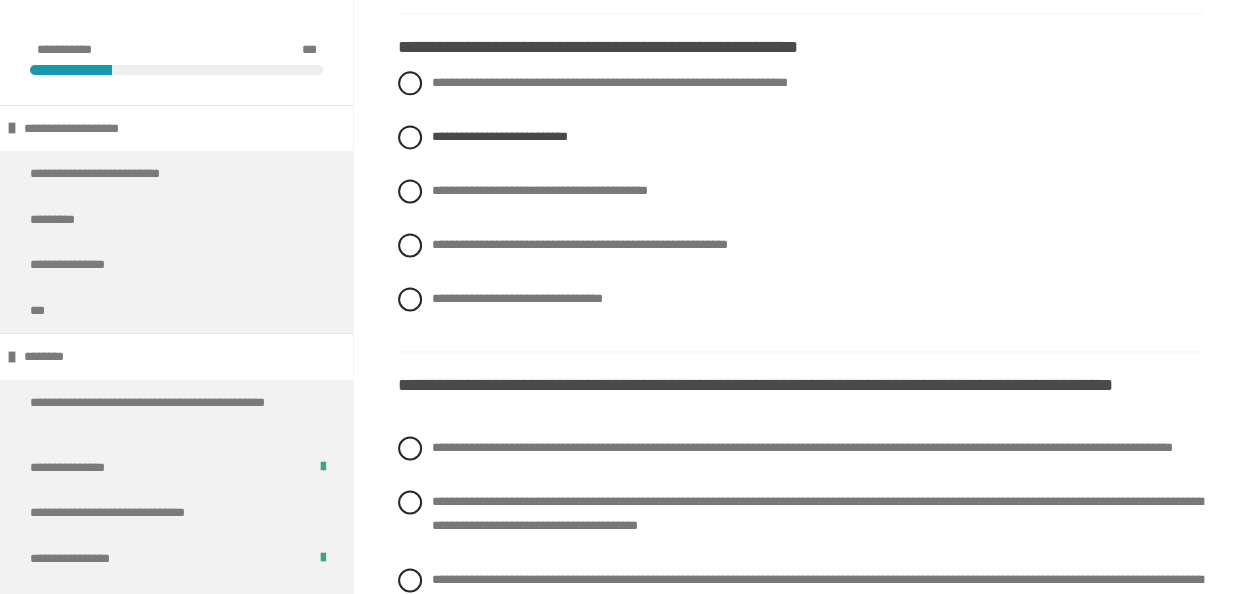 scroll, scrollTop: 1600, scrollLeft: 0, axis: vertical 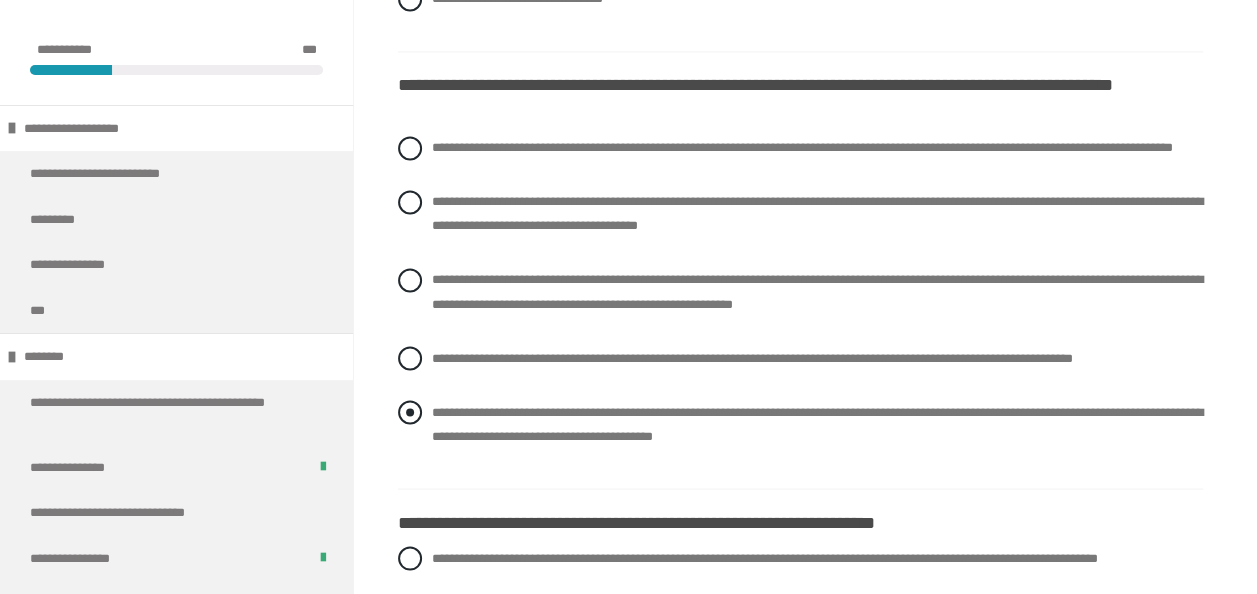 click on "**********" at bounding box center [800, 424] 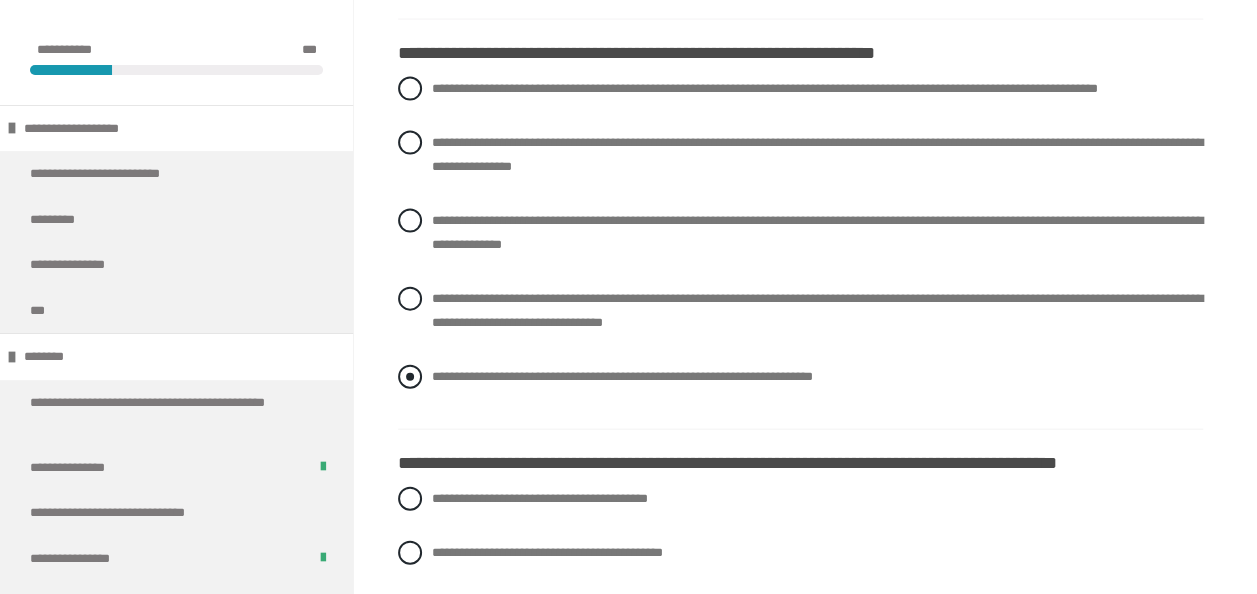 scroll, scrollTop: 2100, scrollLeft: 0, axis: vertical 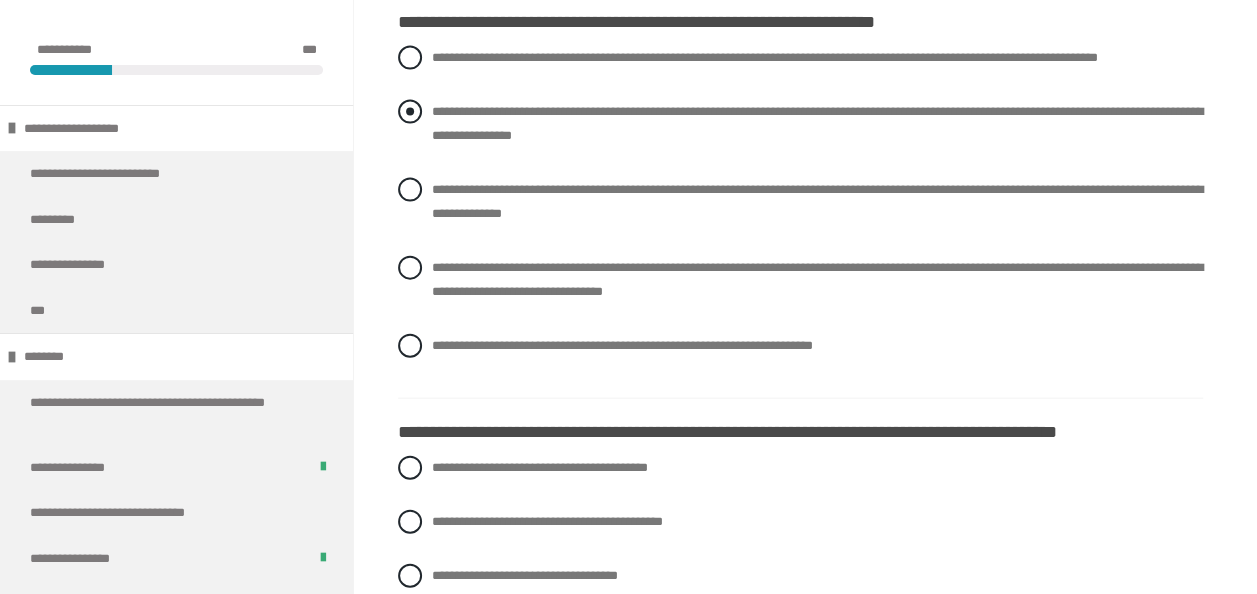 click on "**********" at bounding box center [800, 124] 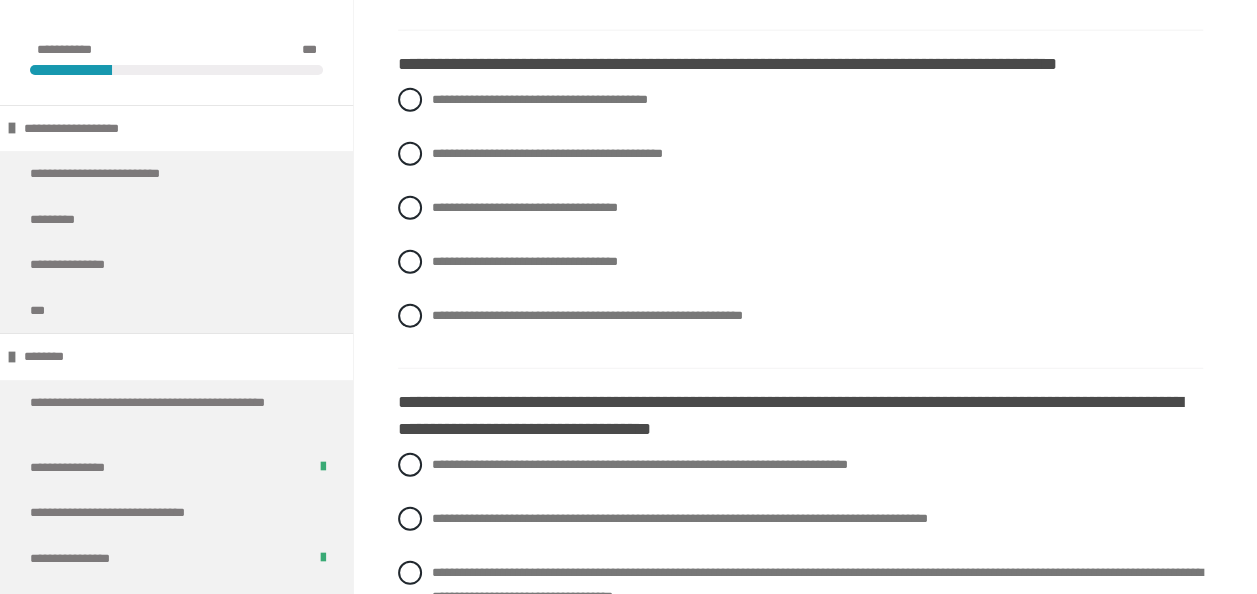 scroll, scrollTop: 2500, scrollLeft: 0, axis: vertical 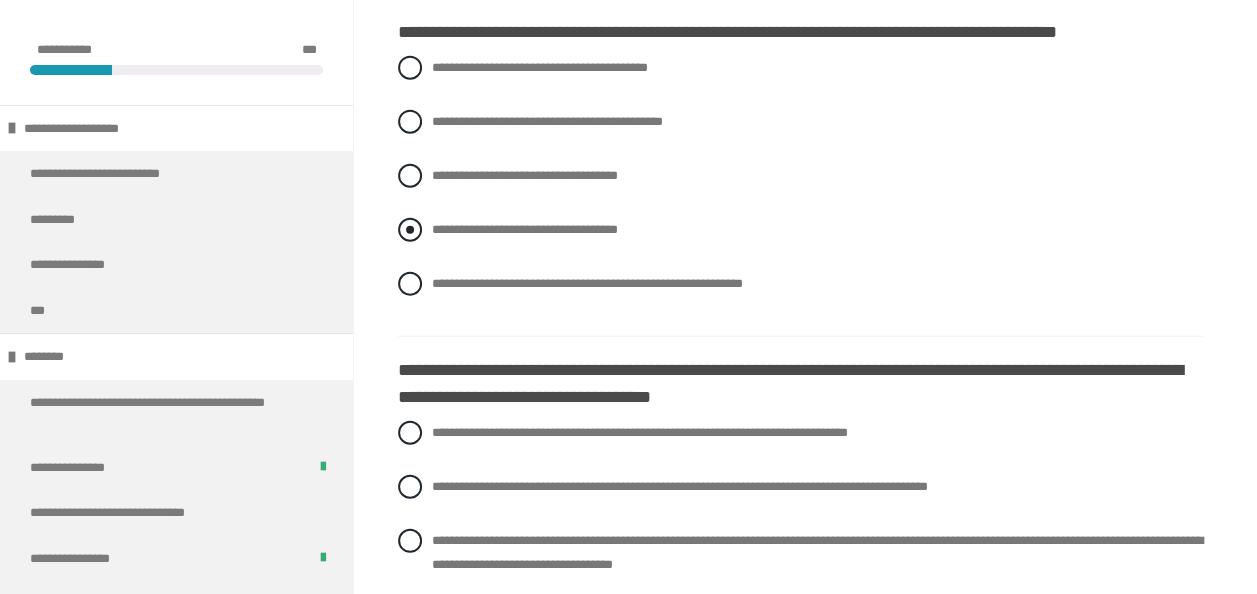 click on "**********" at bounding box center (524, 229) 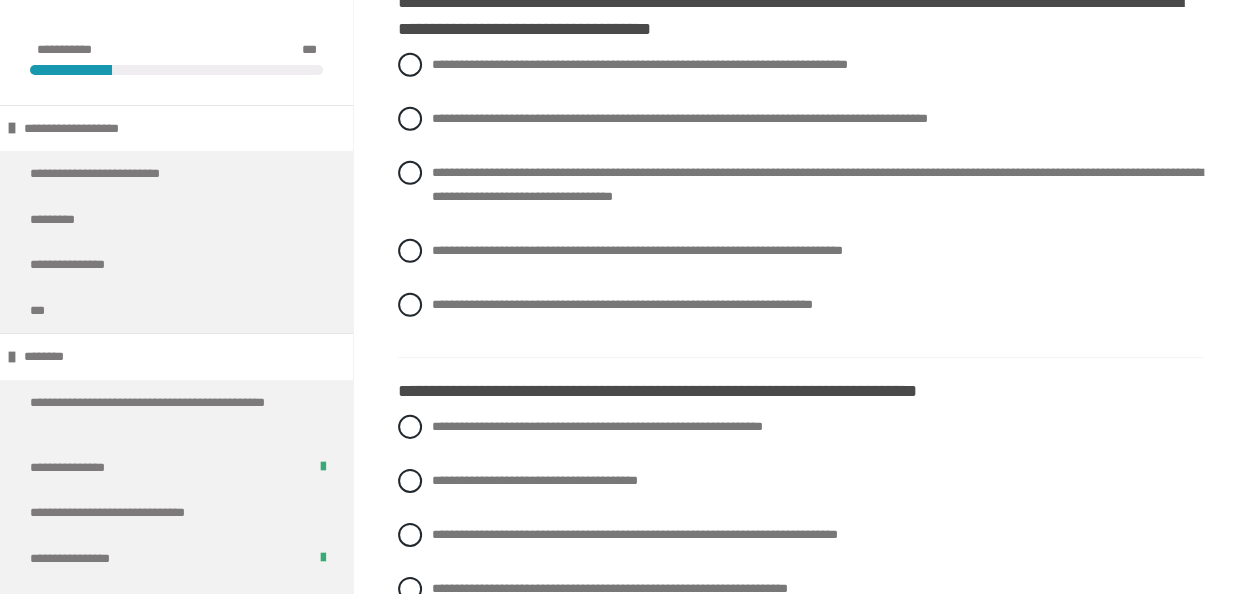 scroll, scrollTop: 2900, scrollLeft: 0, axis: vertical 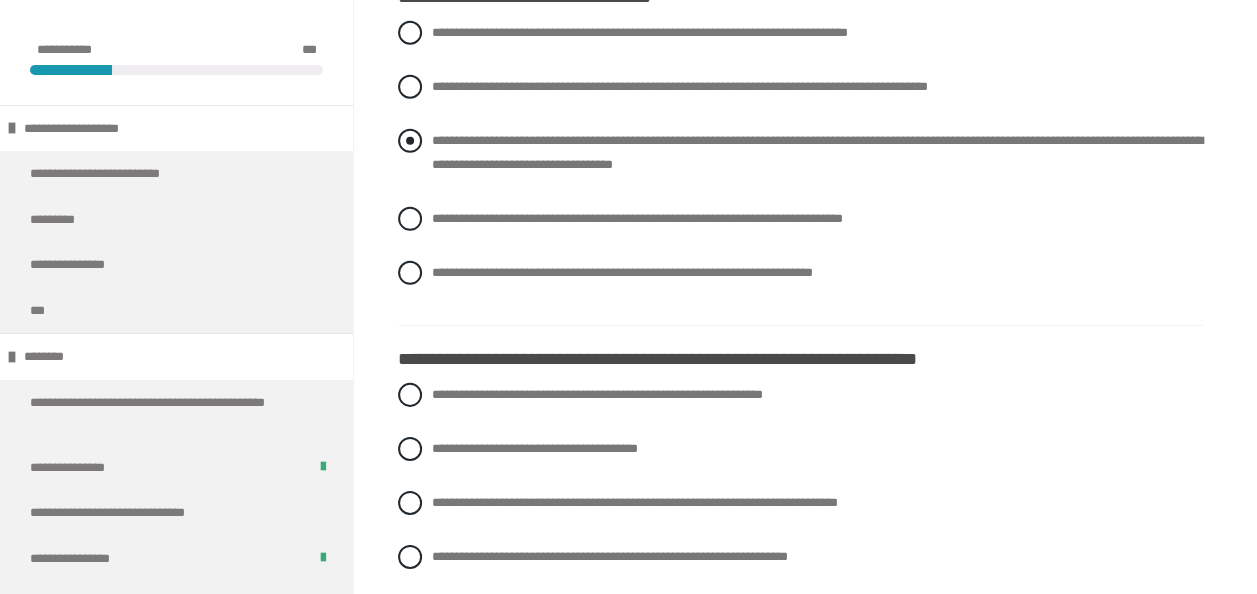 click on "**********" at bounding box center (817, 152) 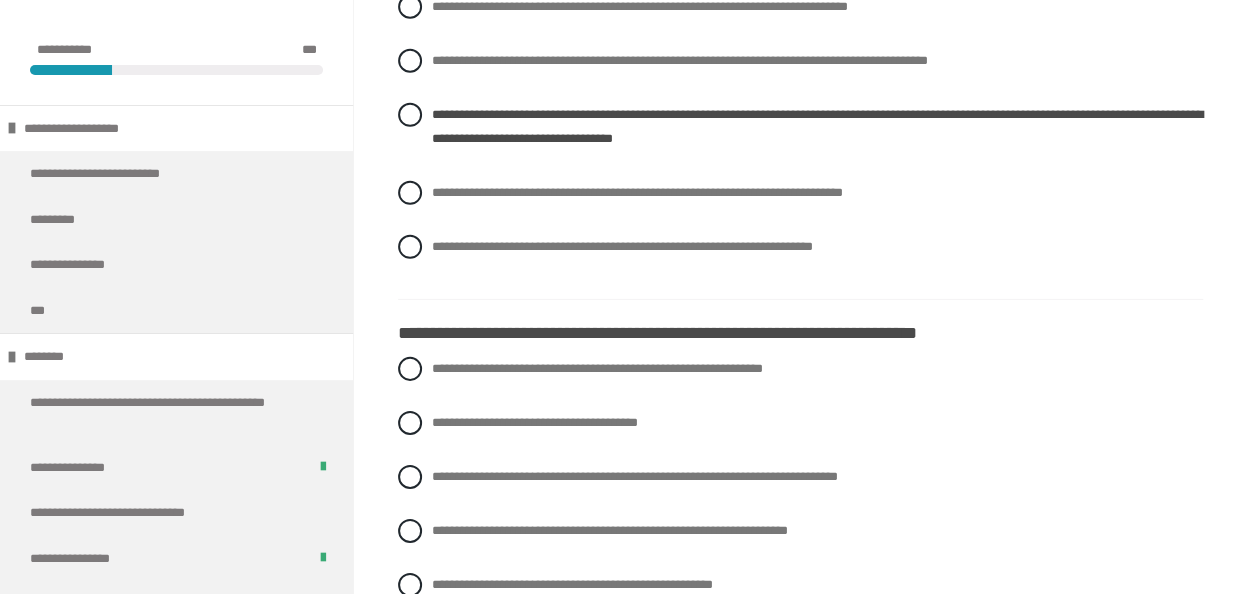 scroll, scrollTop: 3200, scrollLeft: 0, axis: vertical 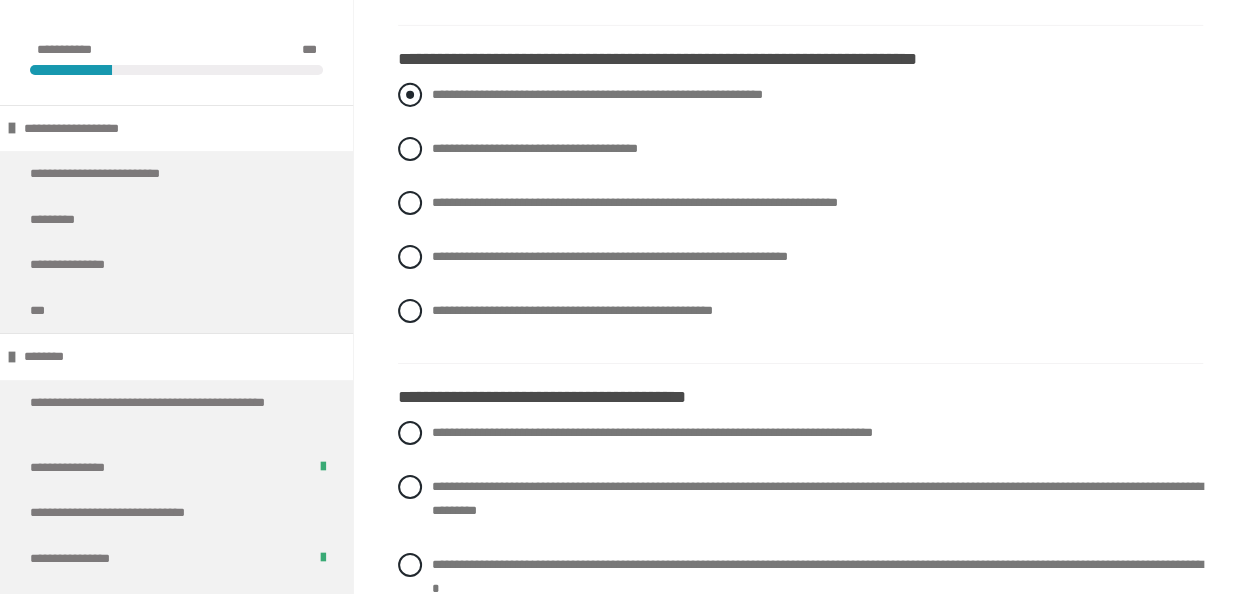 click on "**********" at bounding box center (597, 94) 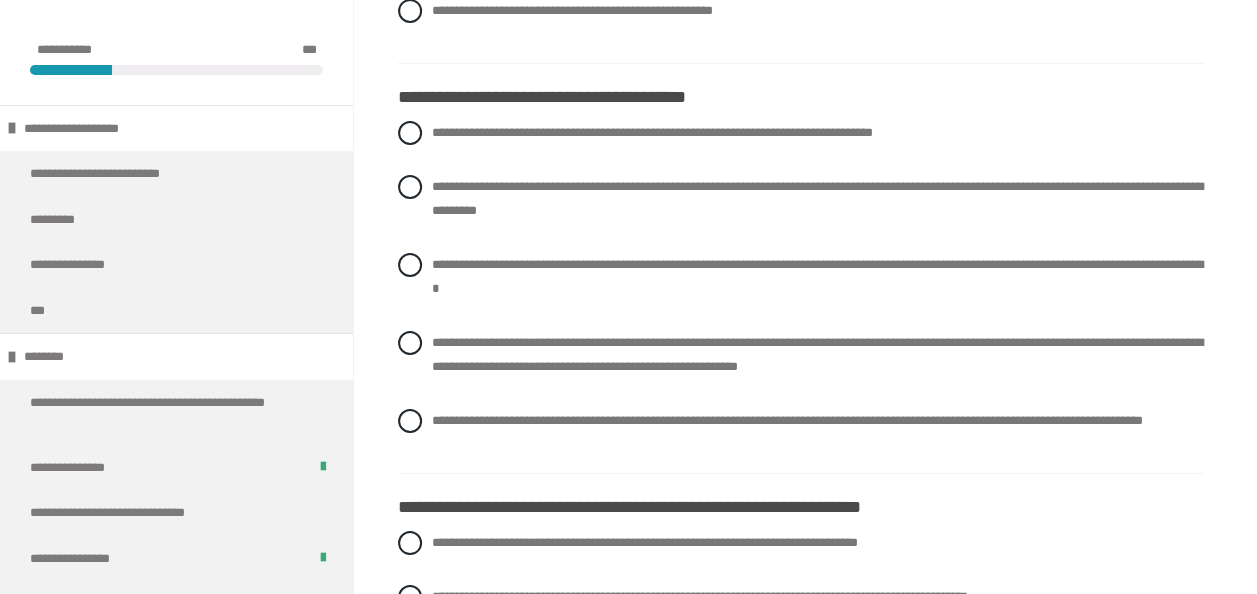 scroll, scrollTop: 3600, scrollLeft: 0, axis: vertical 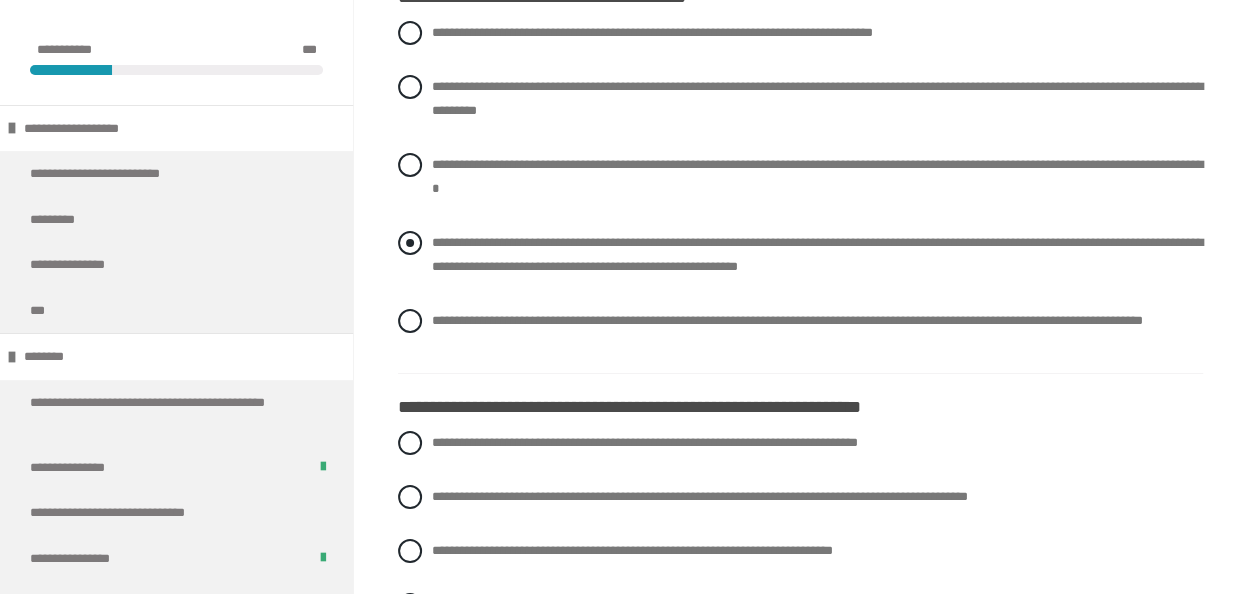 click on "**********" at bounding box center [800, 255] 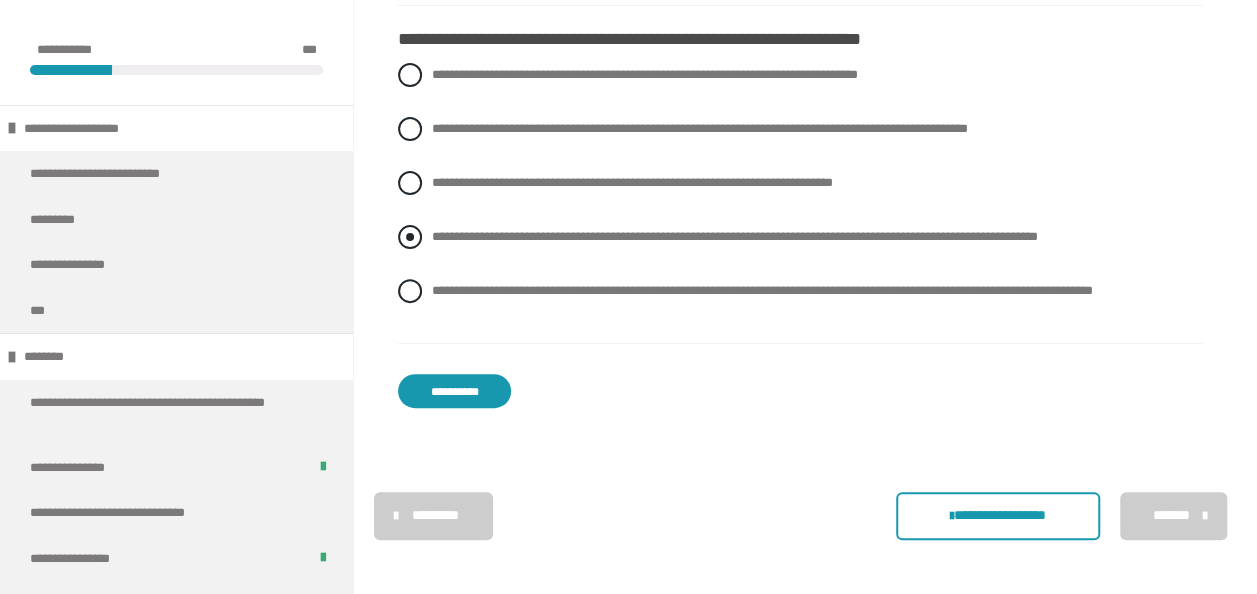 scroll, scrollTop: 4000, scrollLeft: 0, axis: vertical 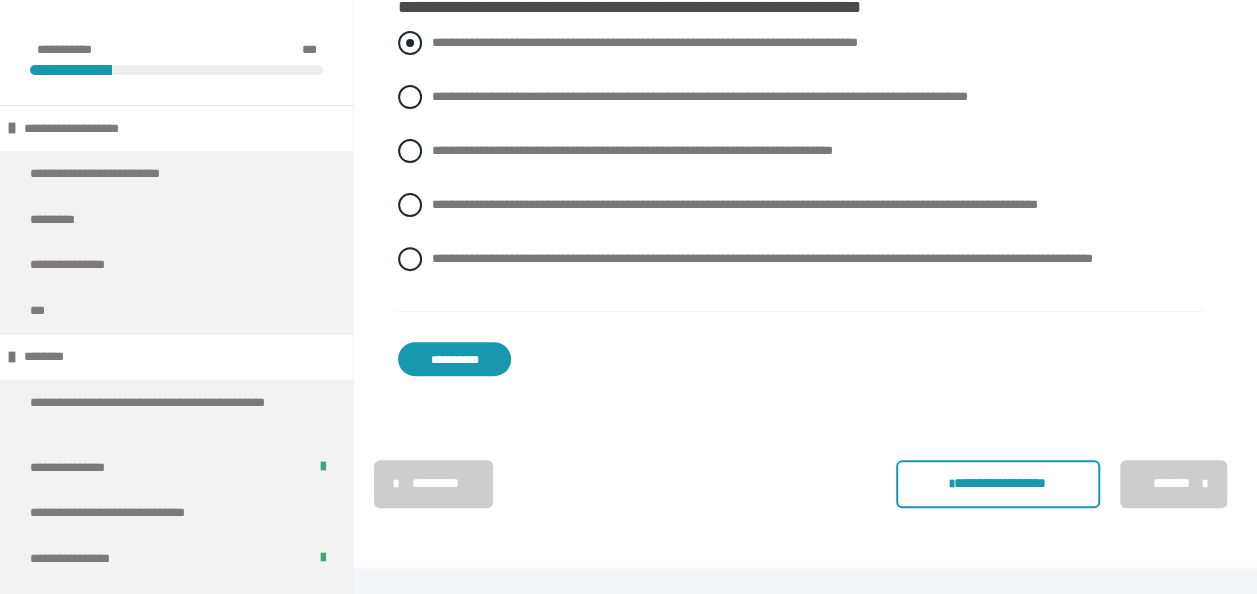 click on "**********" at bounding box center (644, 42) 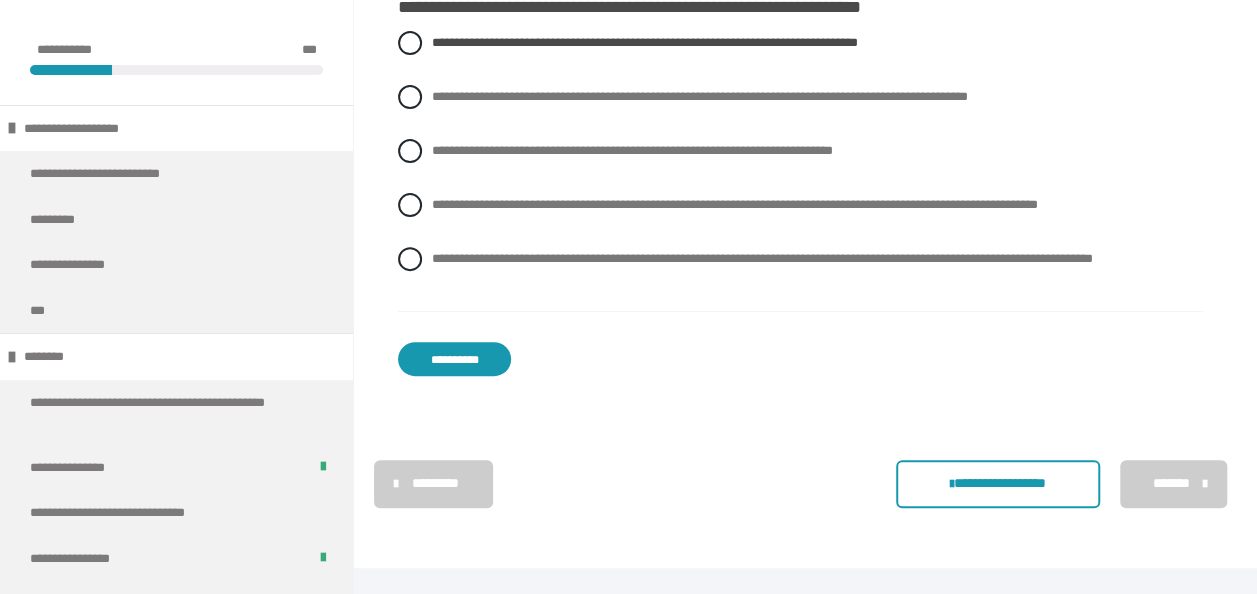 click on "**********" at bounding box center [454, 359] 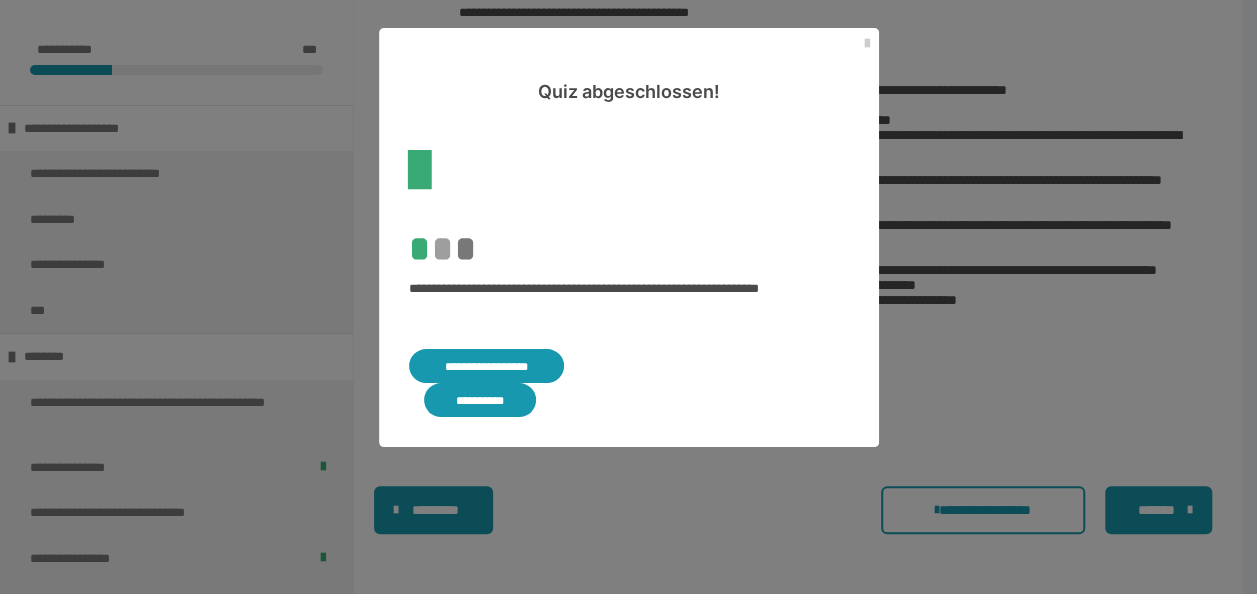 scroll, scrollTop: 3430, scrollLeft: 0, axis: vertical 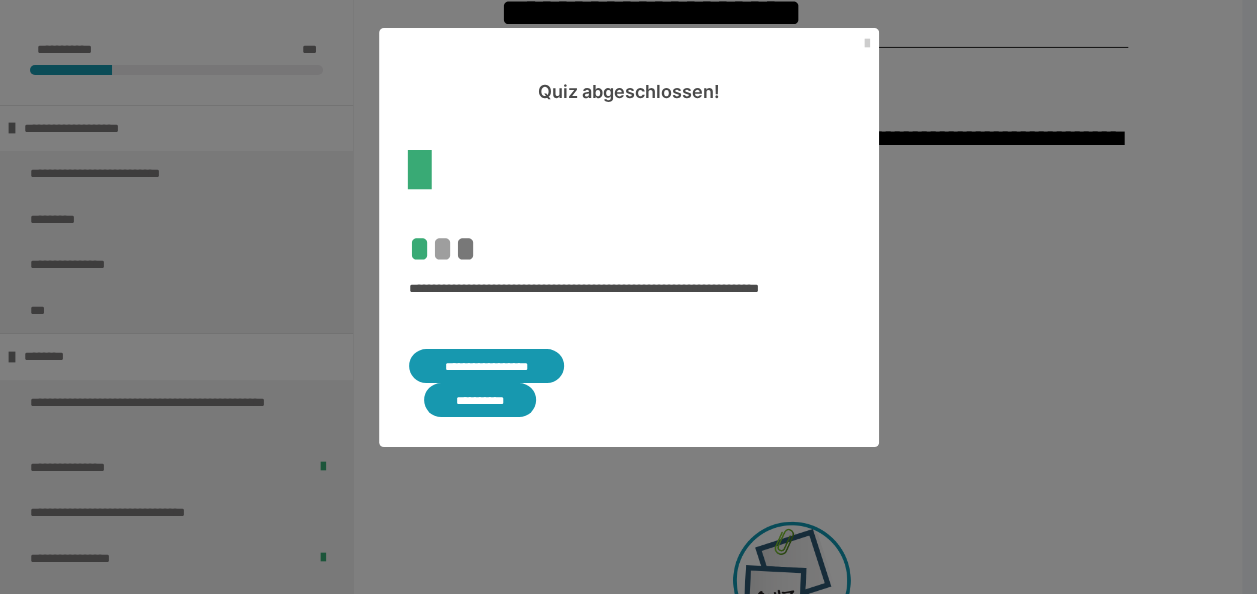 click on "**********" at bounding box center [487, 366] 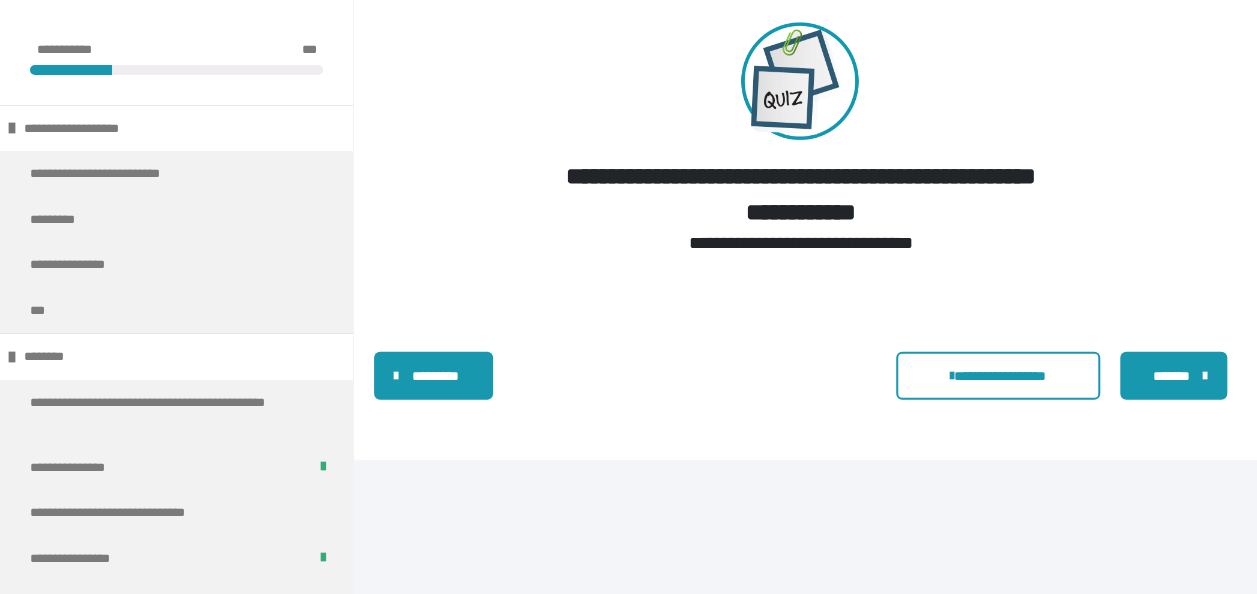 scroll, scrollTop: 6282, scrollLeft: 0, axis: vertical 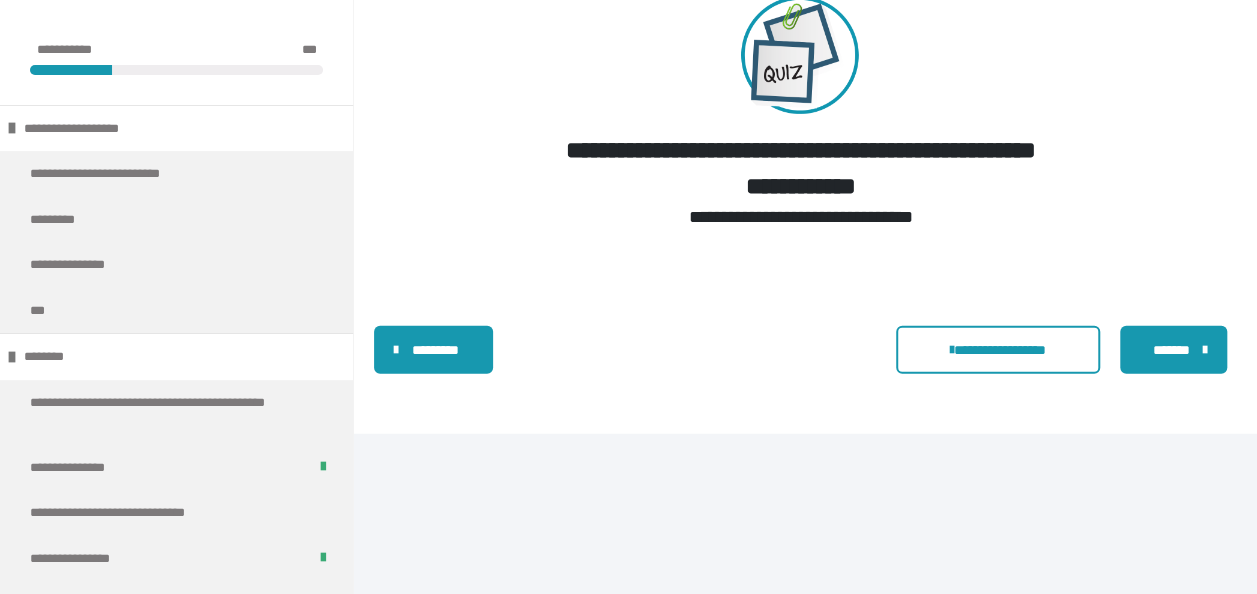 click on "*******" at bounding box center (1171, 350) 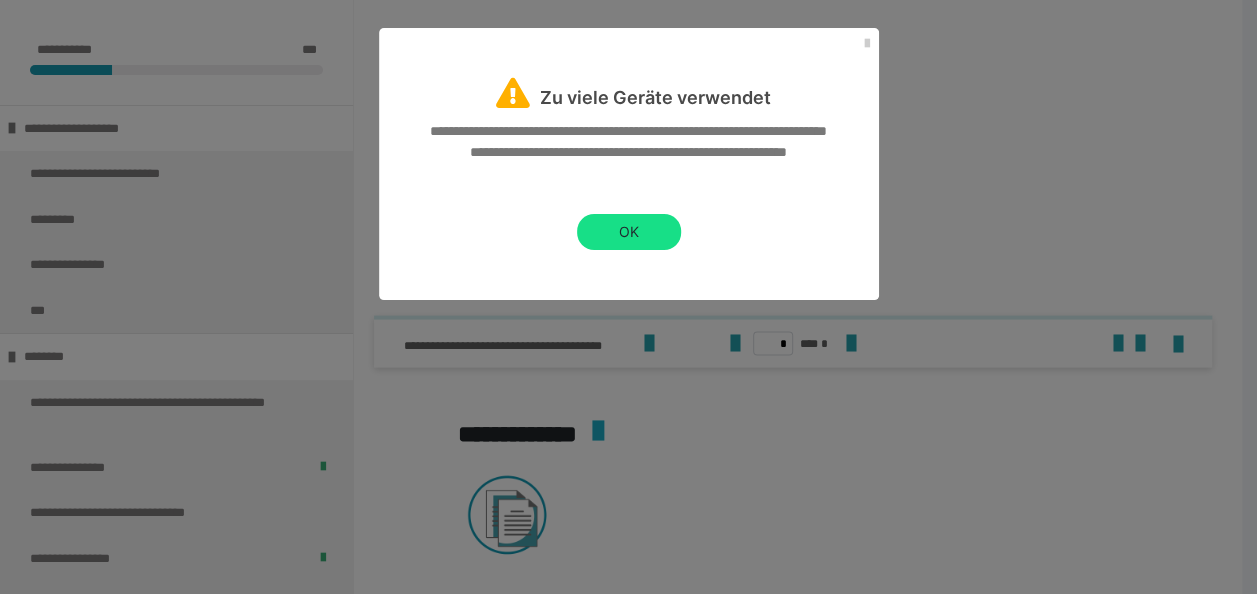 scroll, scrollTop: 2252, scrollLeft: 0, axis: vertical 